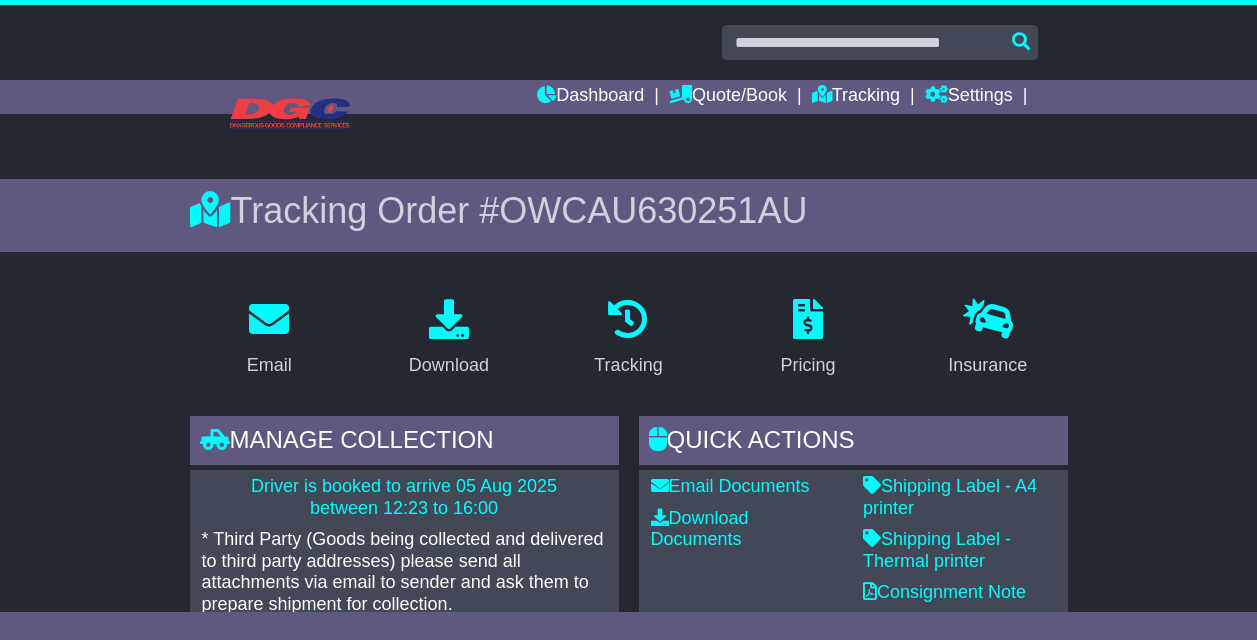 scroll, scrollTop: 0, scrollLeft: 0, axis: both 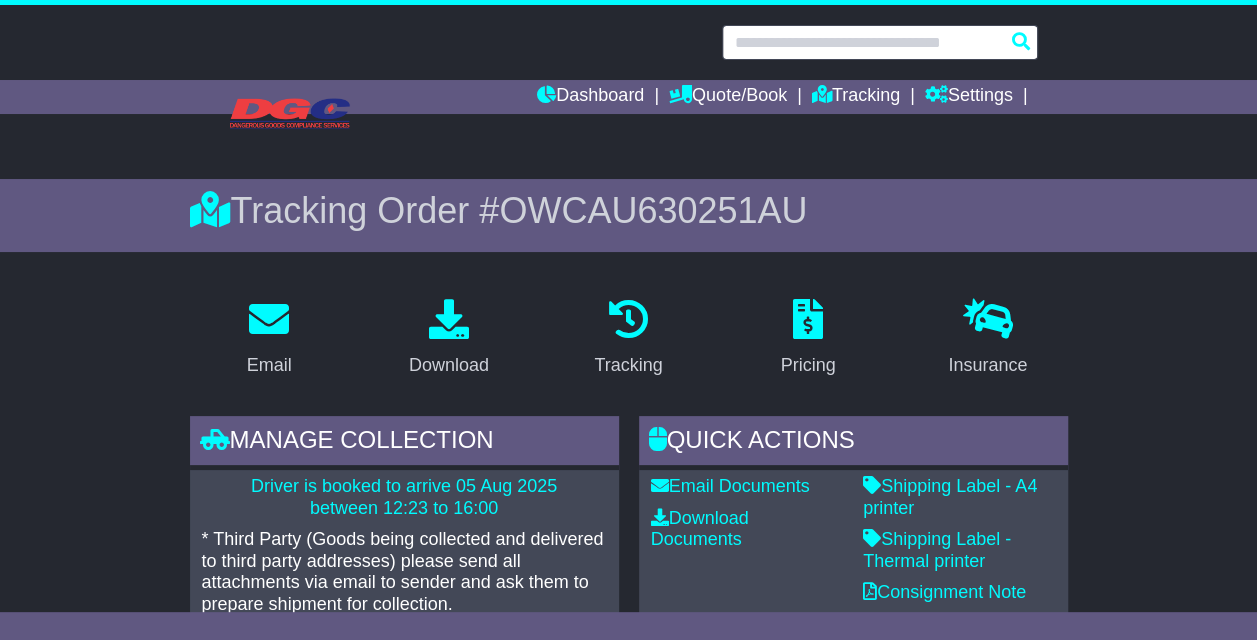 click at bounding box center [880, 42] 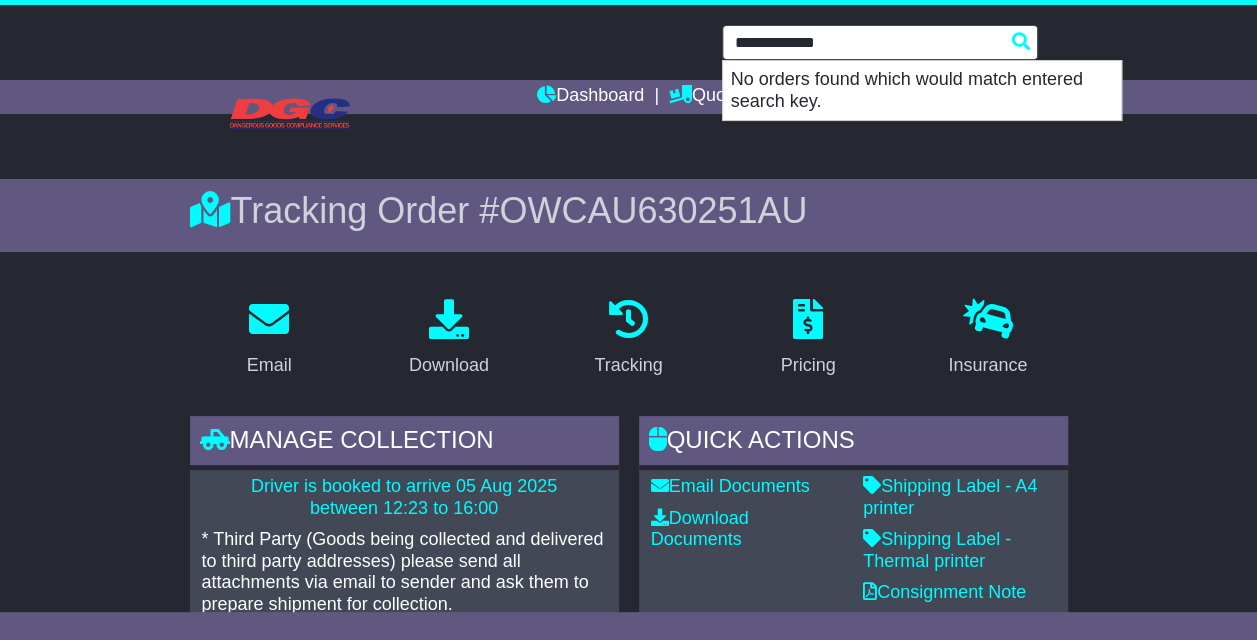 type on "**********" 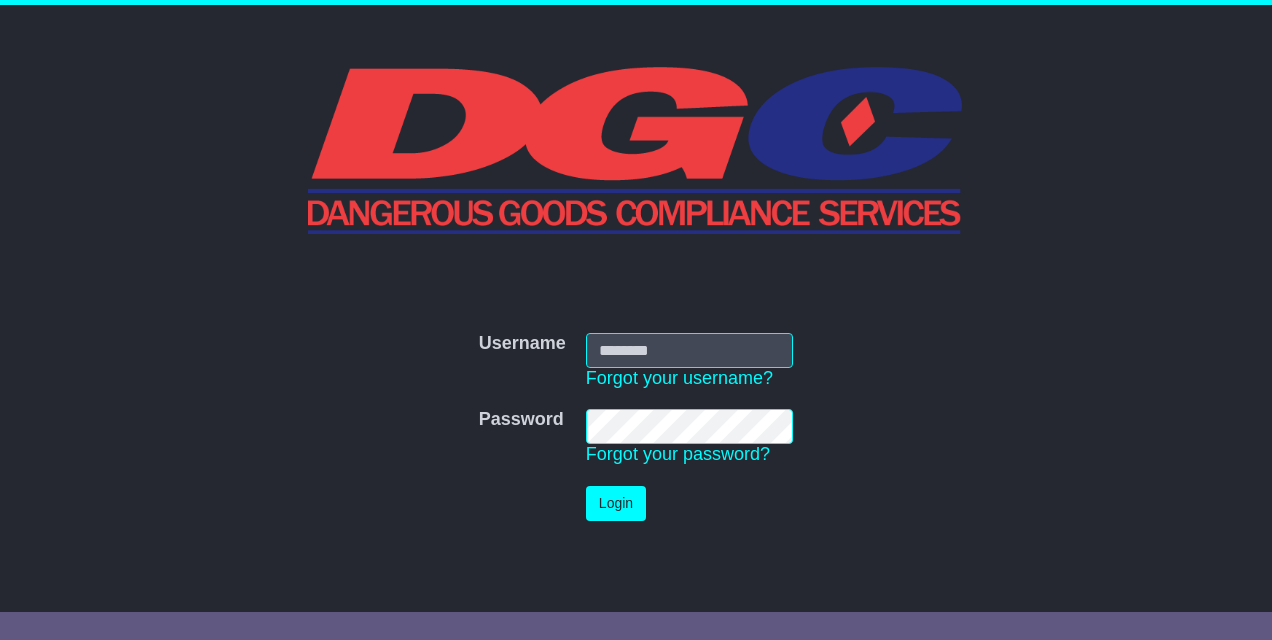 scroll, scrollTop: 0, scrollLeft: 0, axis: both 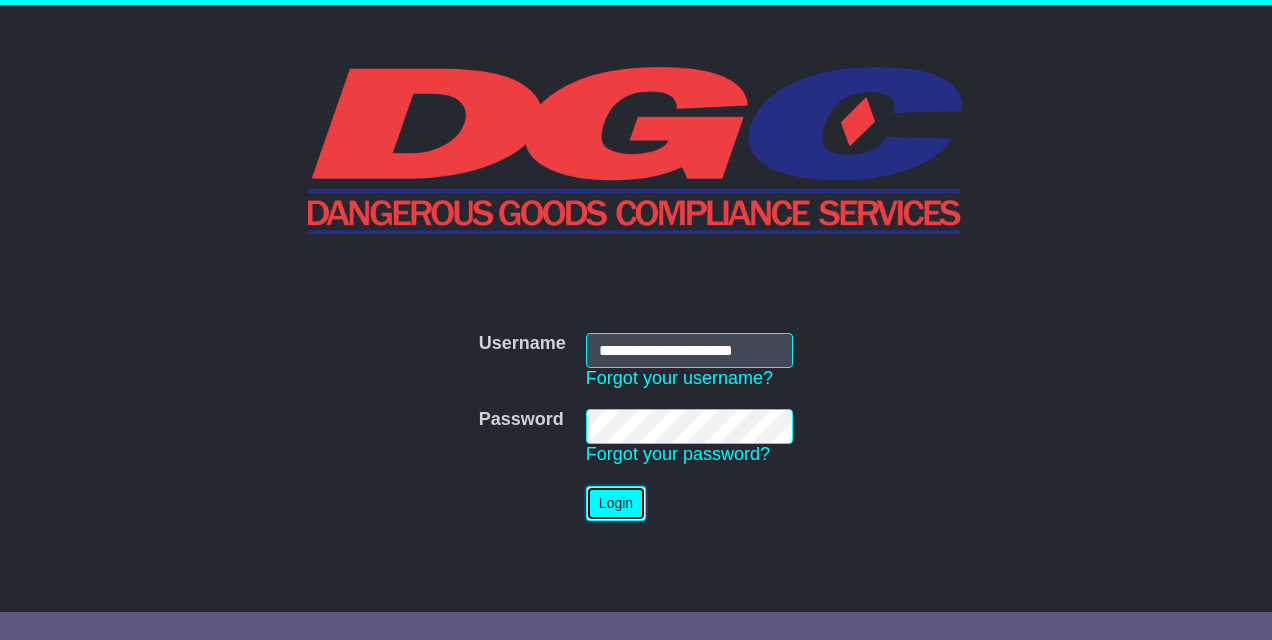 click on "Login" at bounding box center (616, 503) 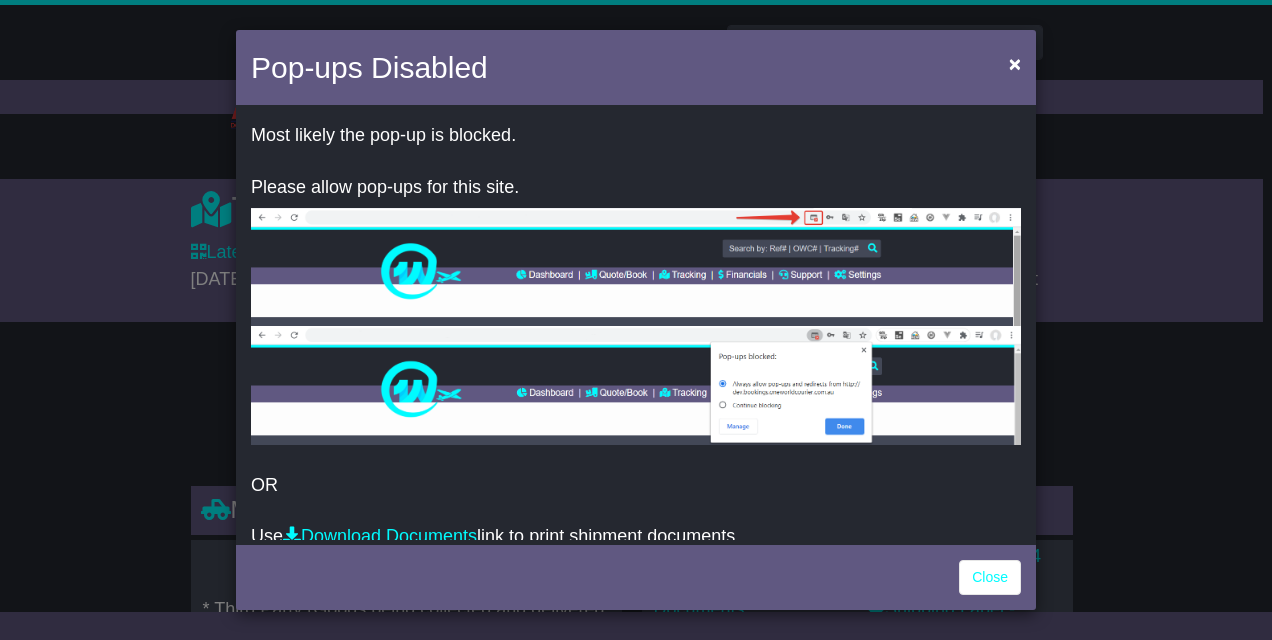 scroll, scrollTop: 0, scrollLeft: 0, axis: both 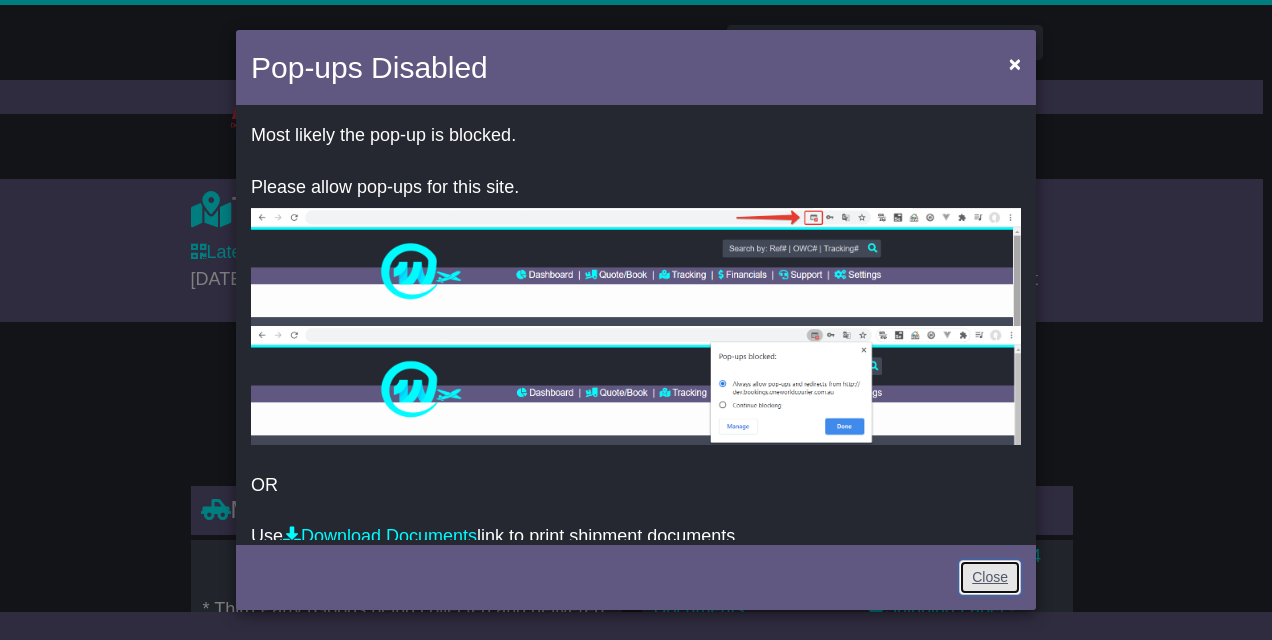 click on "Close" at bounding box center (990, 577) 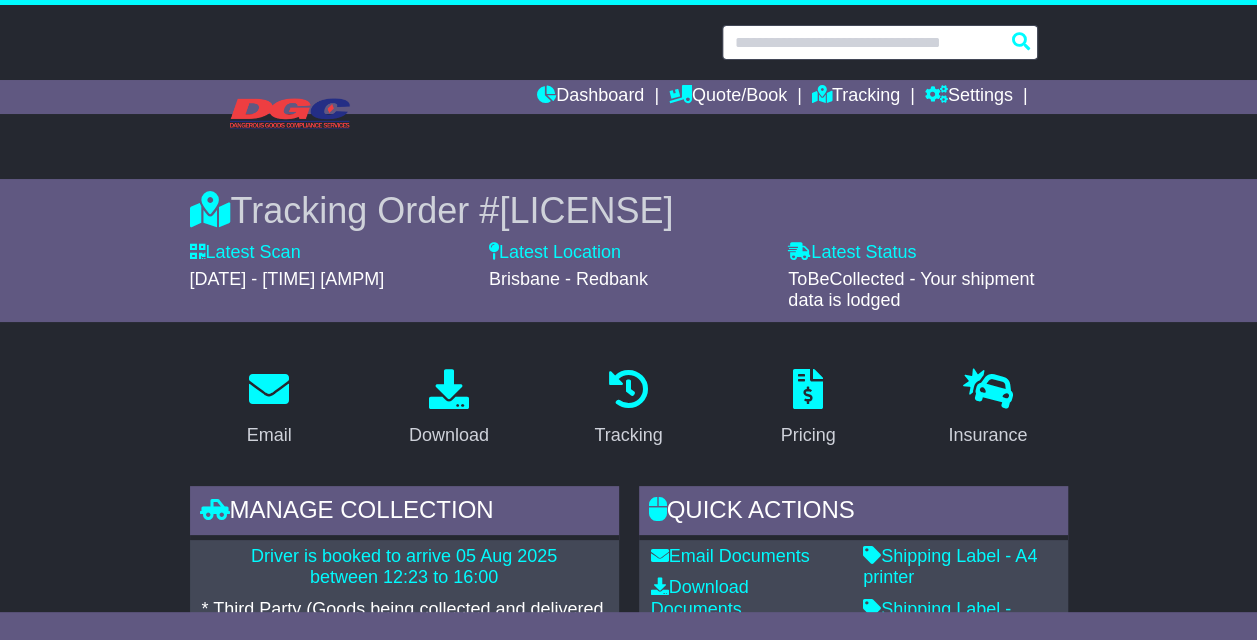 click at bounding box center [880, 42] 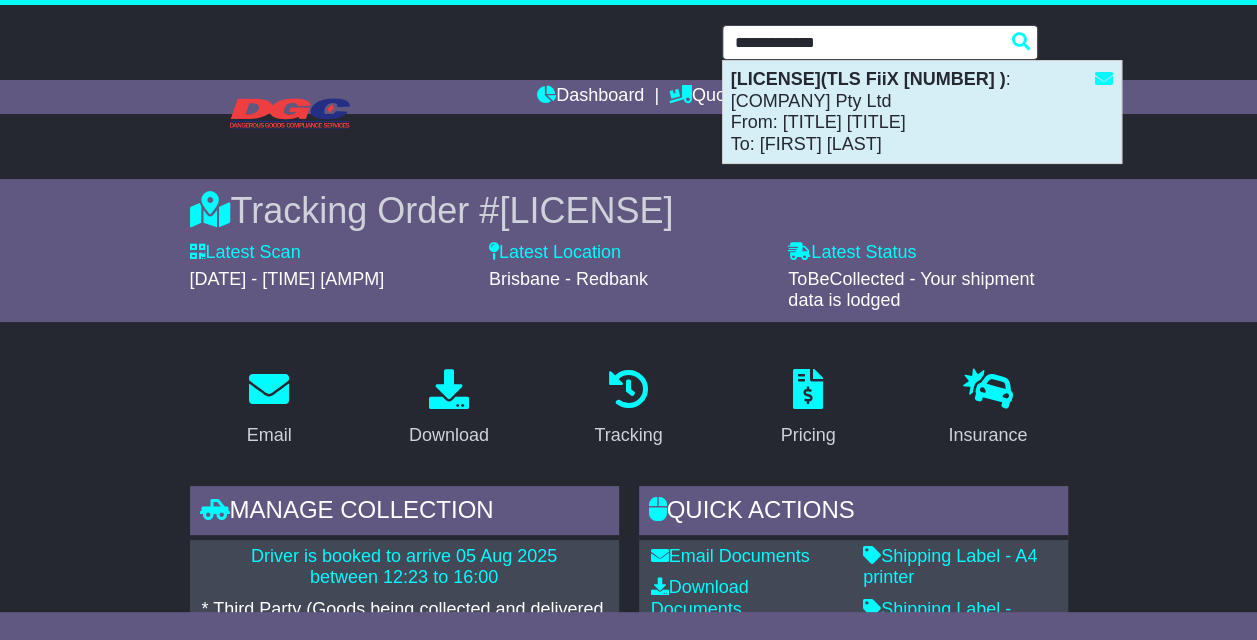 click on "[LICENSE](TLS FiiX [NUMBER] ) : [COMPANY] Pty Ltd From: [TITLE] [TITLE] To: [FIRST] [LAST]" at bounding box center (922, 112) 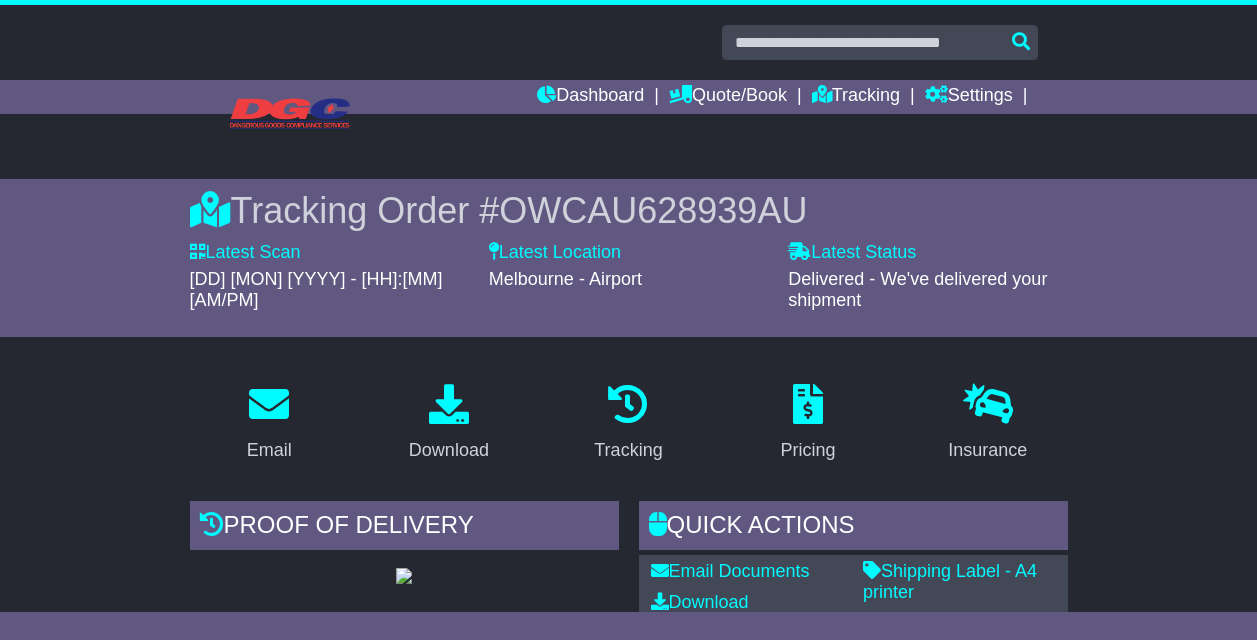 scroll, scrollTop: 0, scrollLeft: 0, axis: both 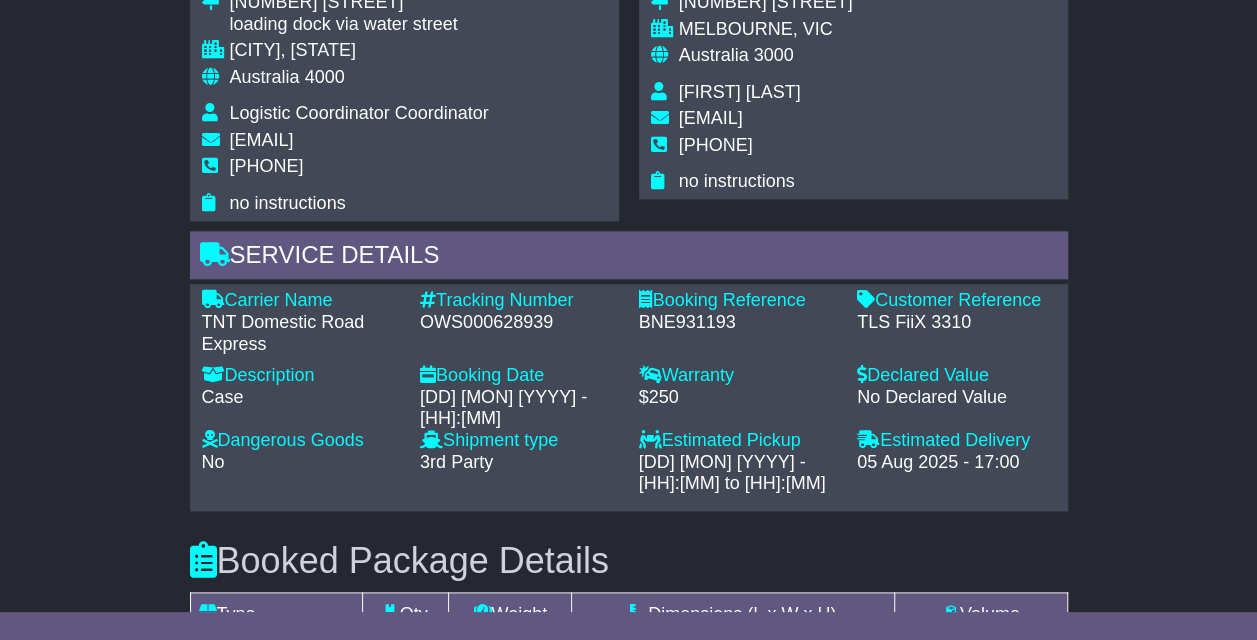click on "Email
Download
Tracking
Pricing
Insurance" at bounding box center (628, 262) 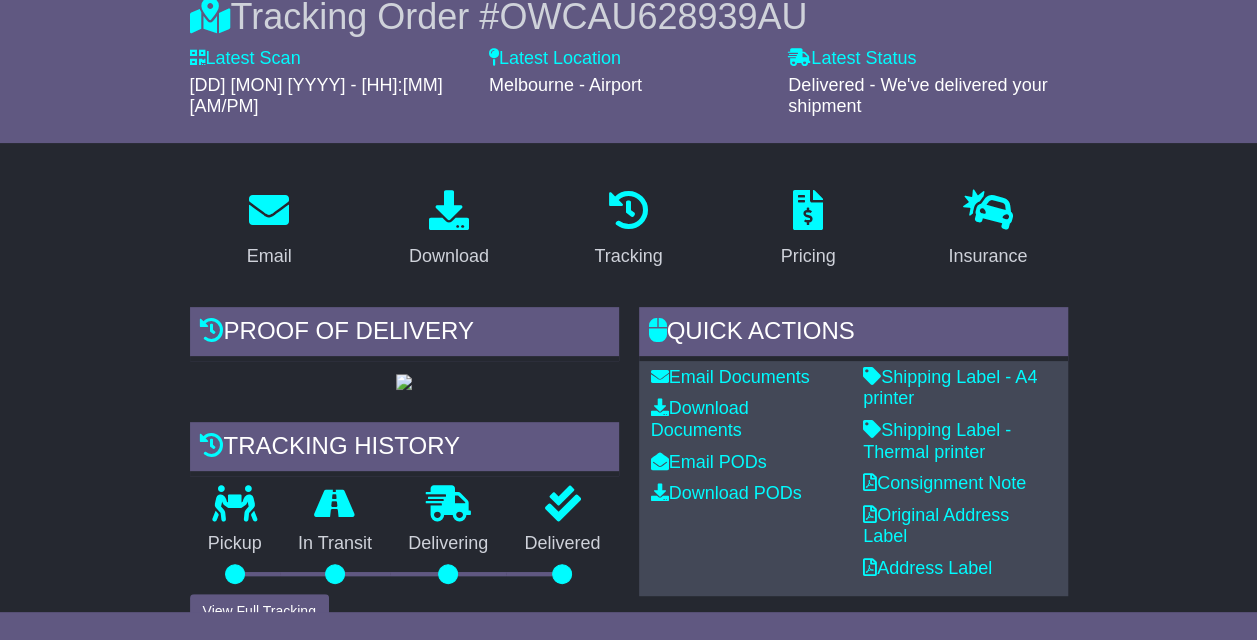 scroll, scrollTop: 0, scrollLeft: 0, axis: both 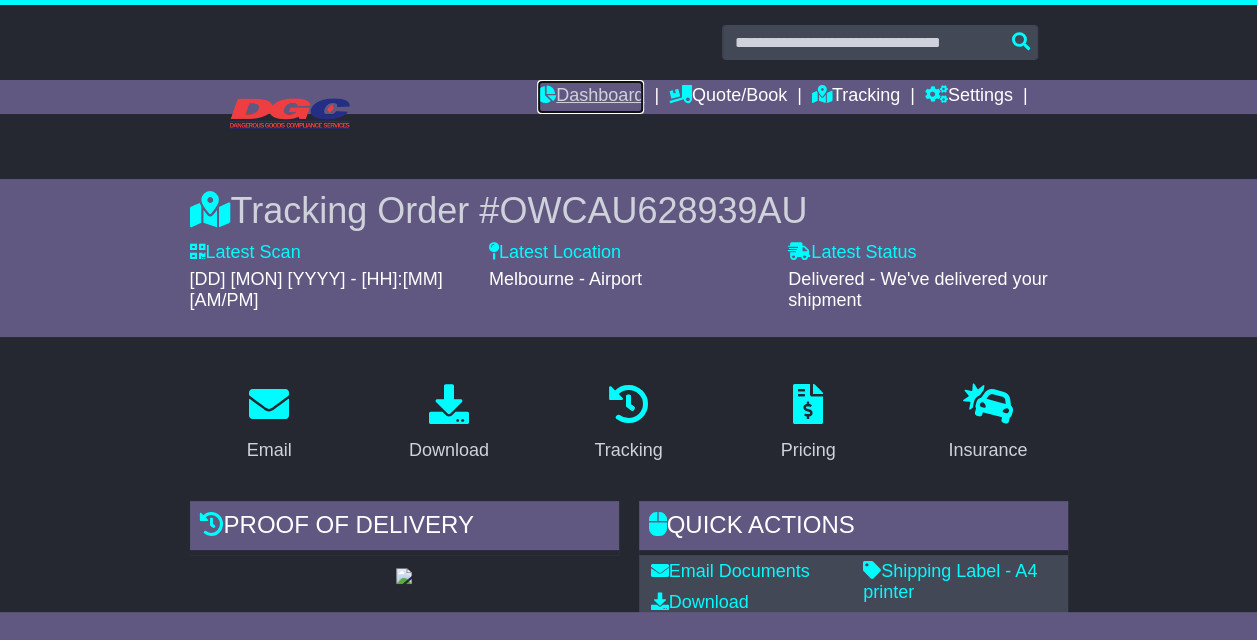 click on "Dashboard" at bounding box center (590, 97) 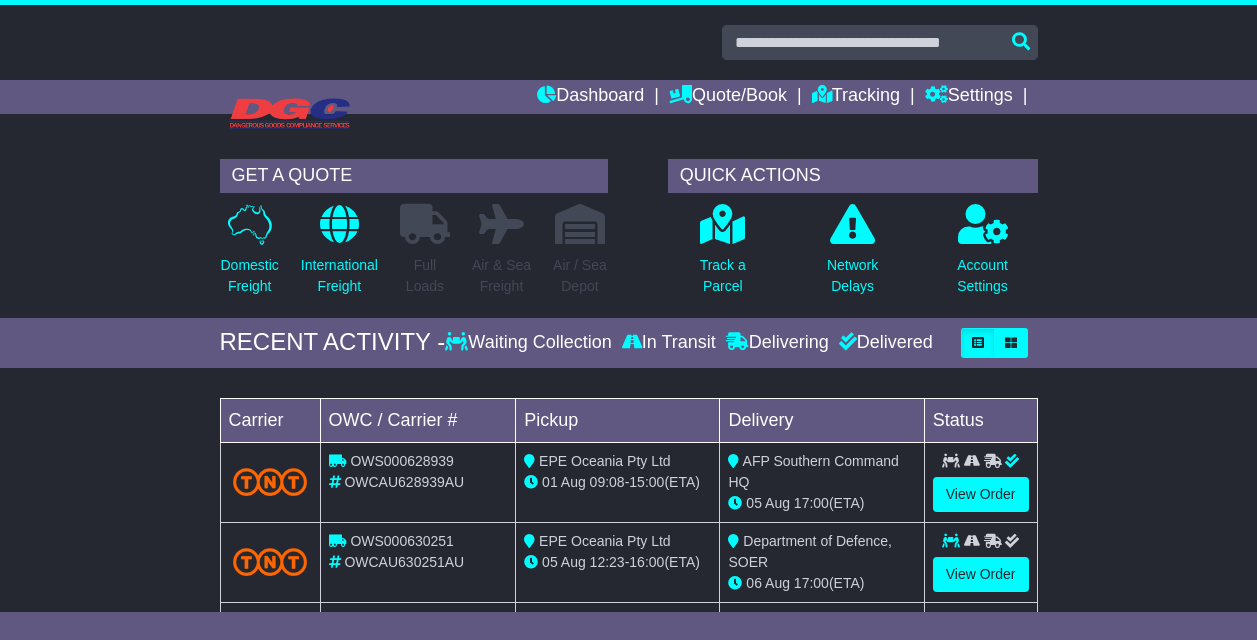 scroll, scrollTop: 0, scrollLeft: 0, axis: both 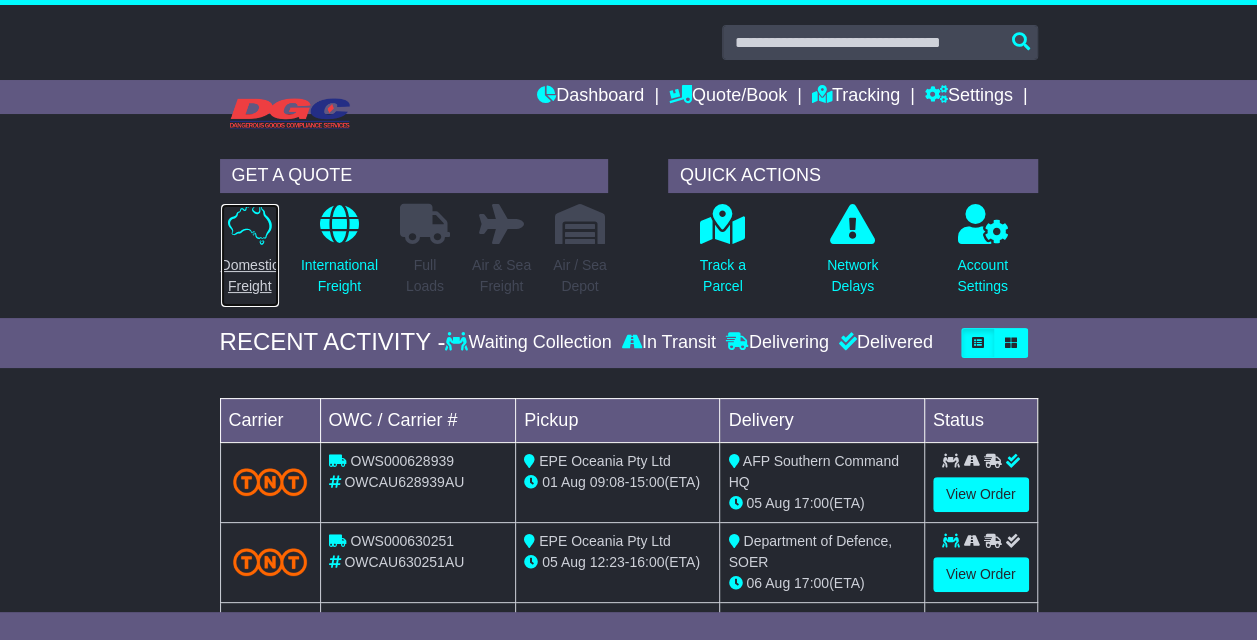 click on "Domestic Freight" at bounding box center (250, 255) 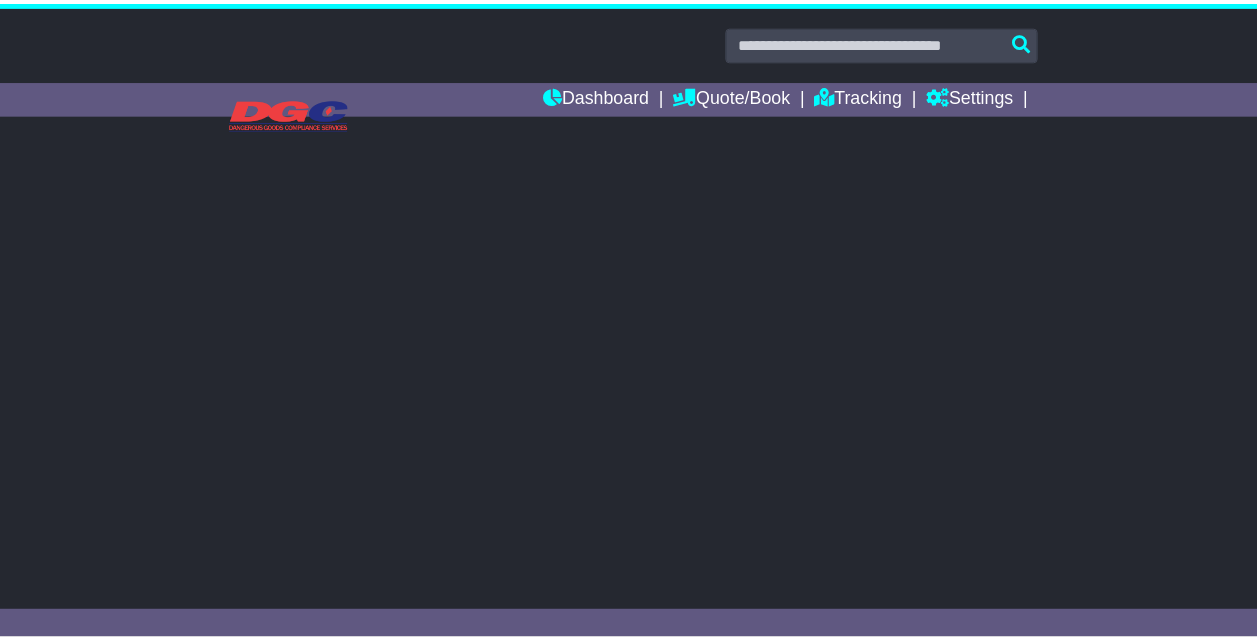 scroll, scrollTop: 0, scrollLeft: 0, axis: both 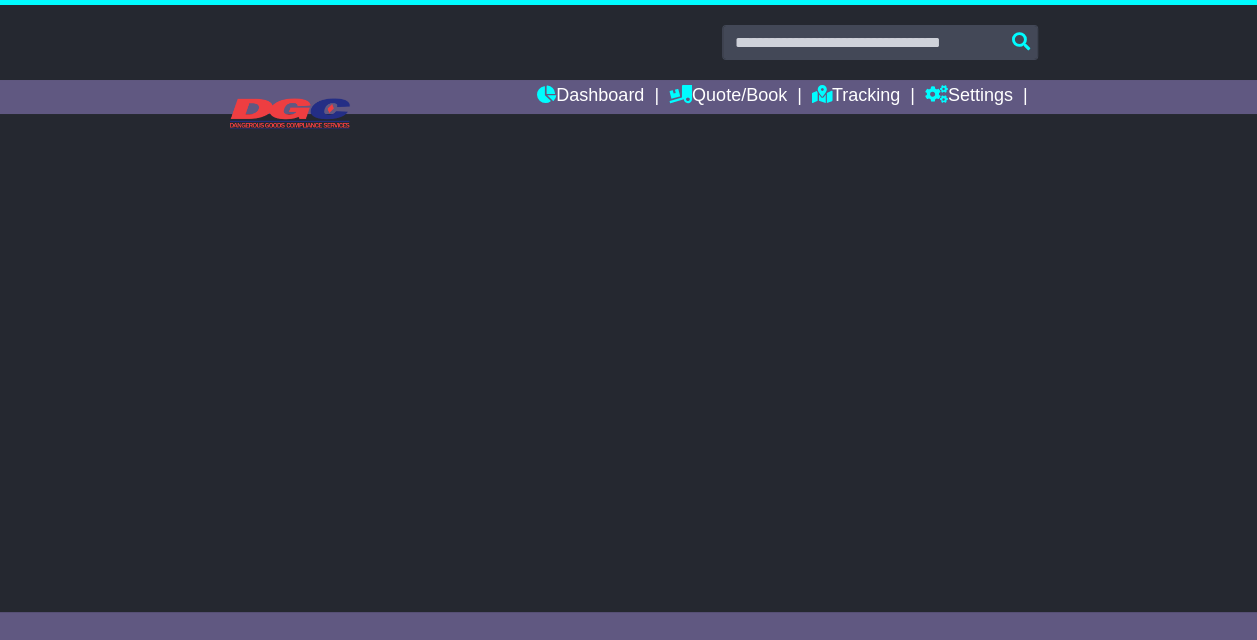 select 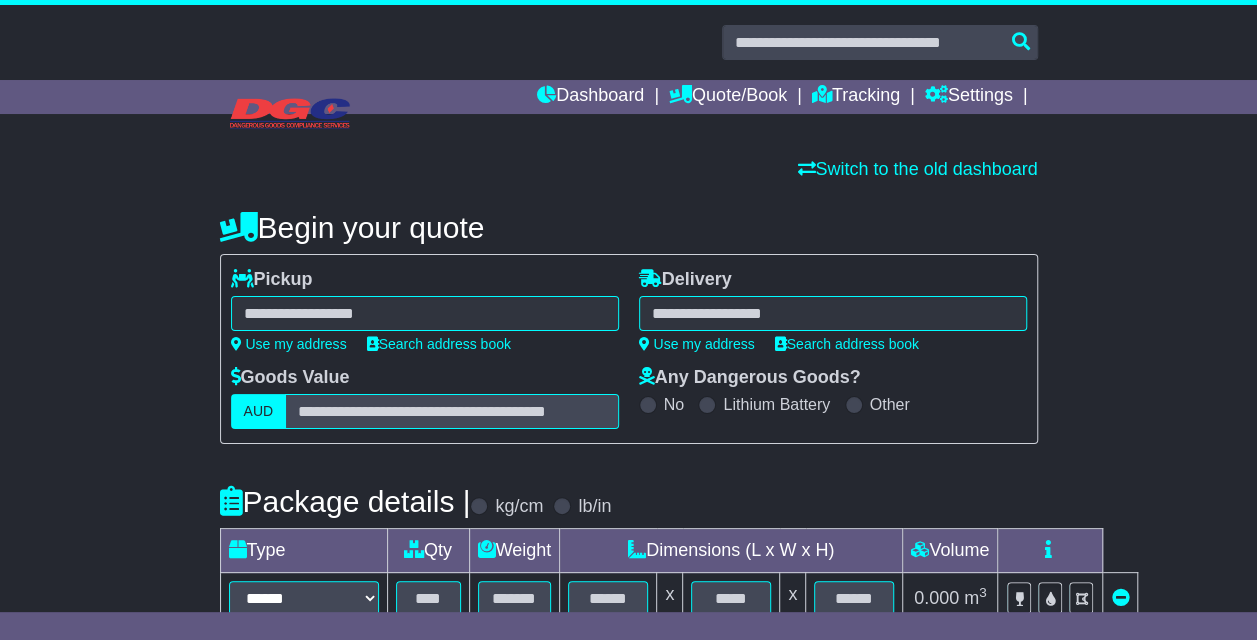 click on "**********" at bounding box center [425, 310] 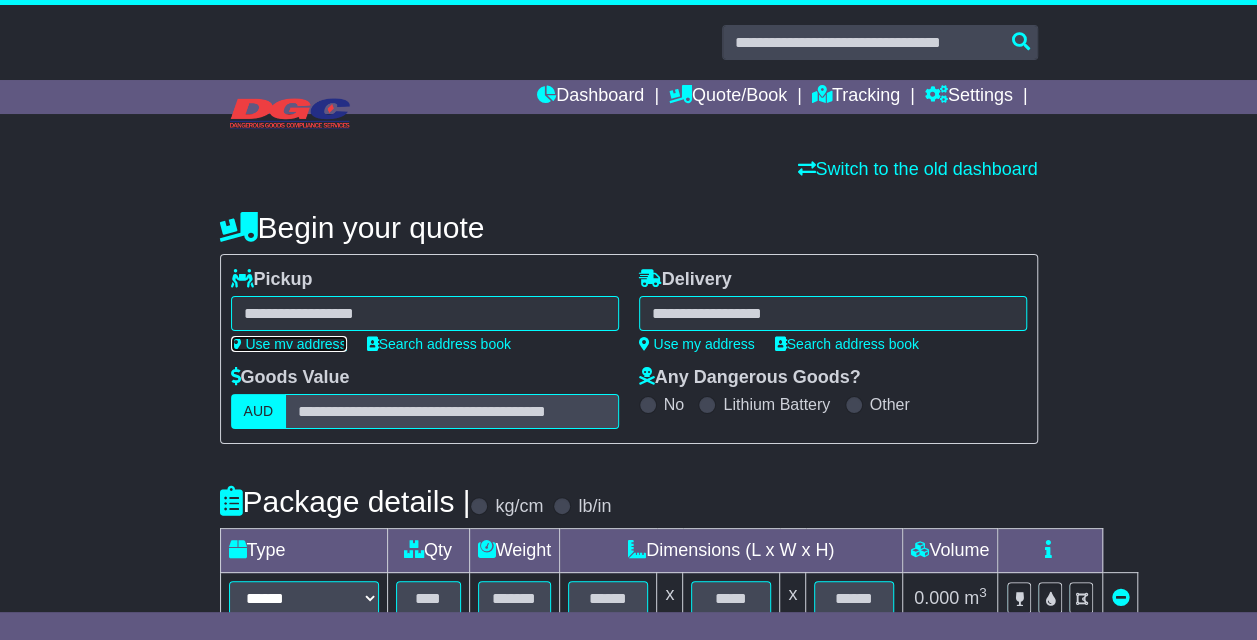click on "Use my address" at bounding box center (289, 344) 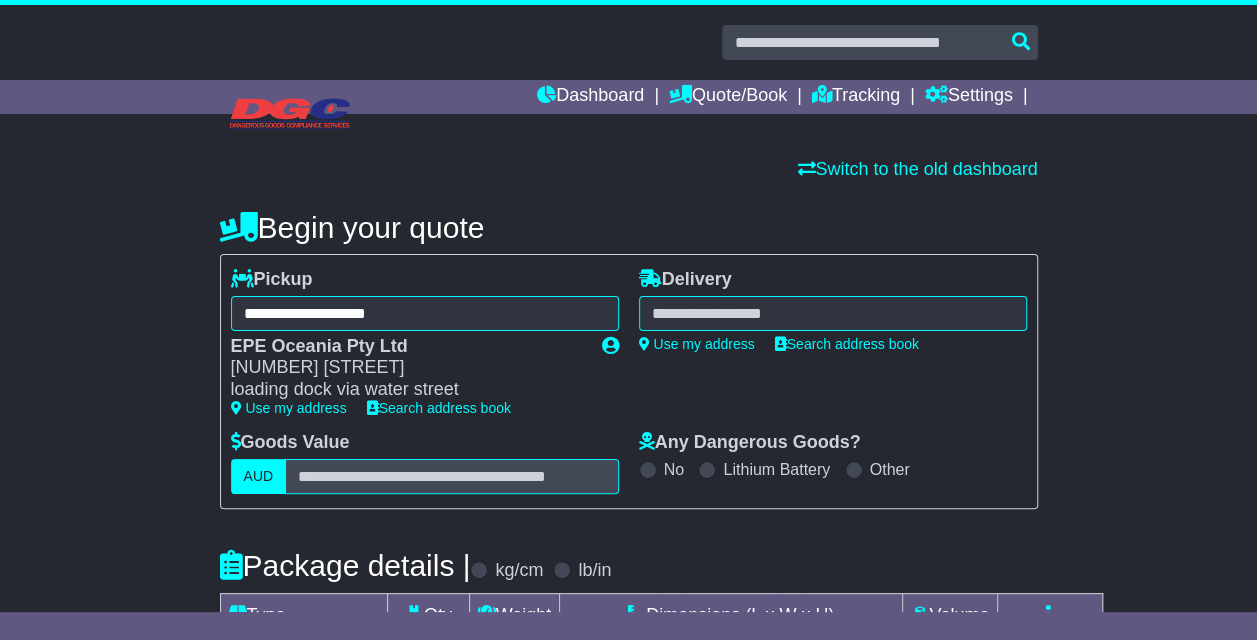 click on "Search address book" at bounding box center (847, 344) 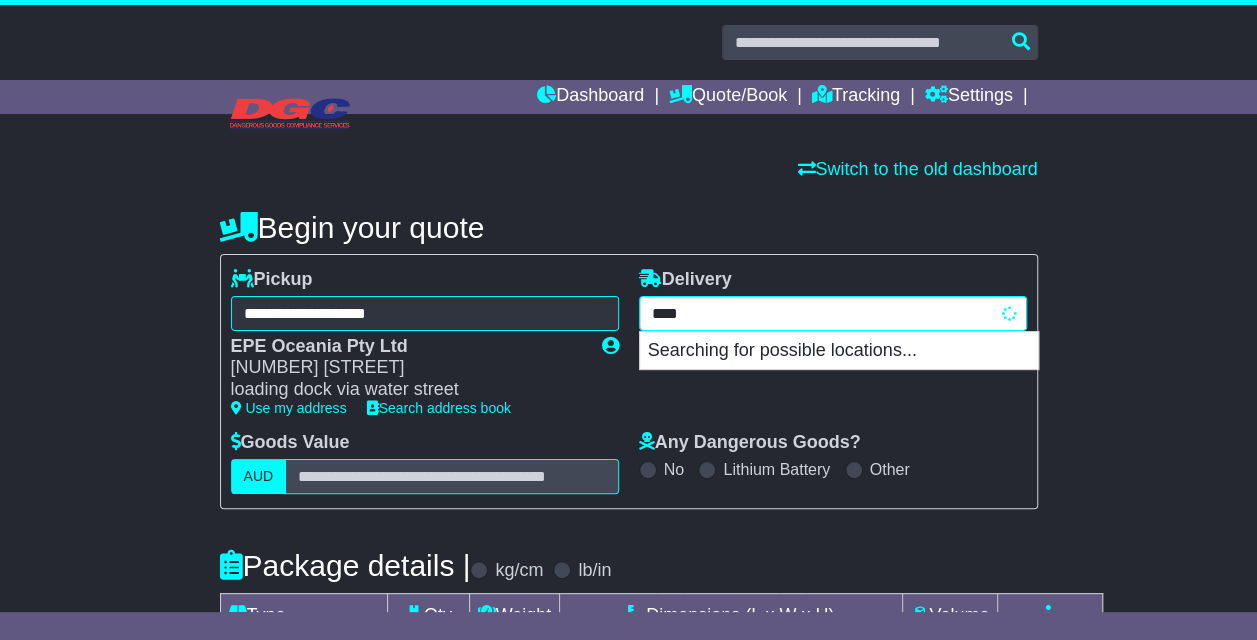 type on "*****" 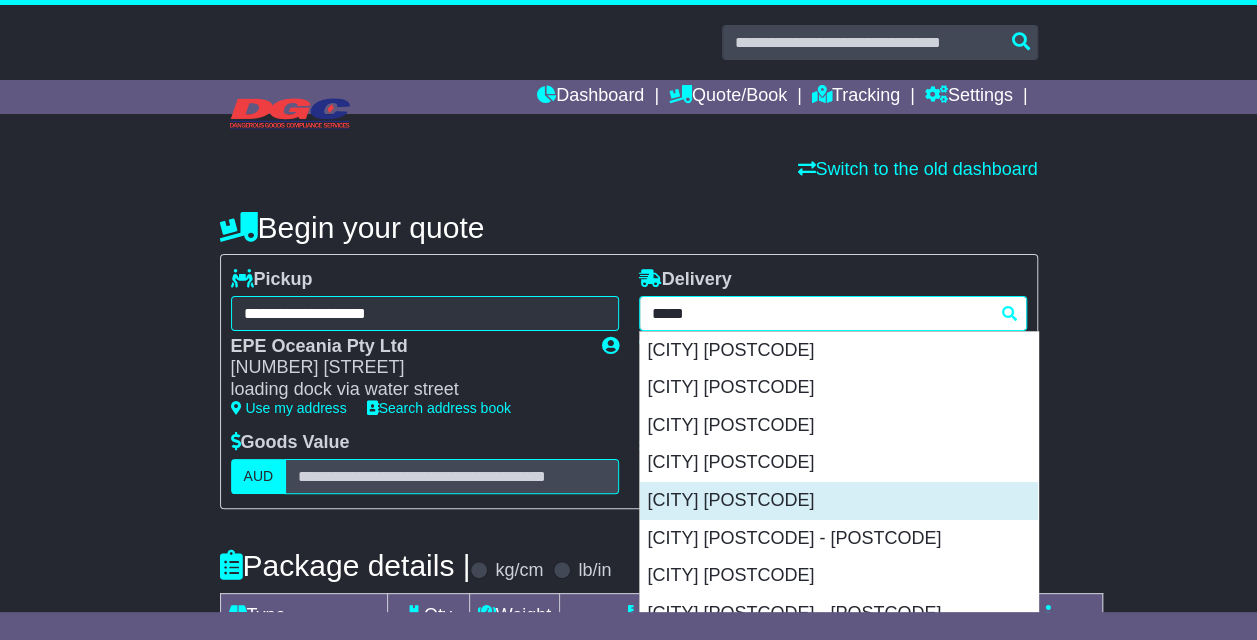 click on "[CITY] [POSTAL_CODE]" at bounding box center (839, 501) 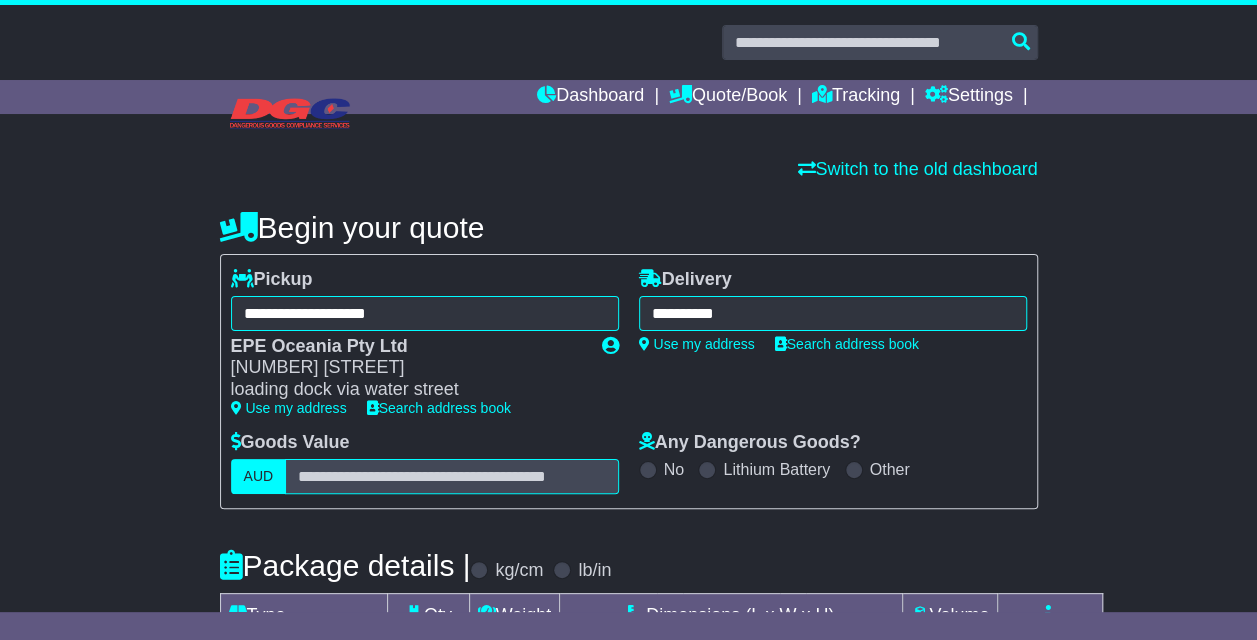 type on "**********" 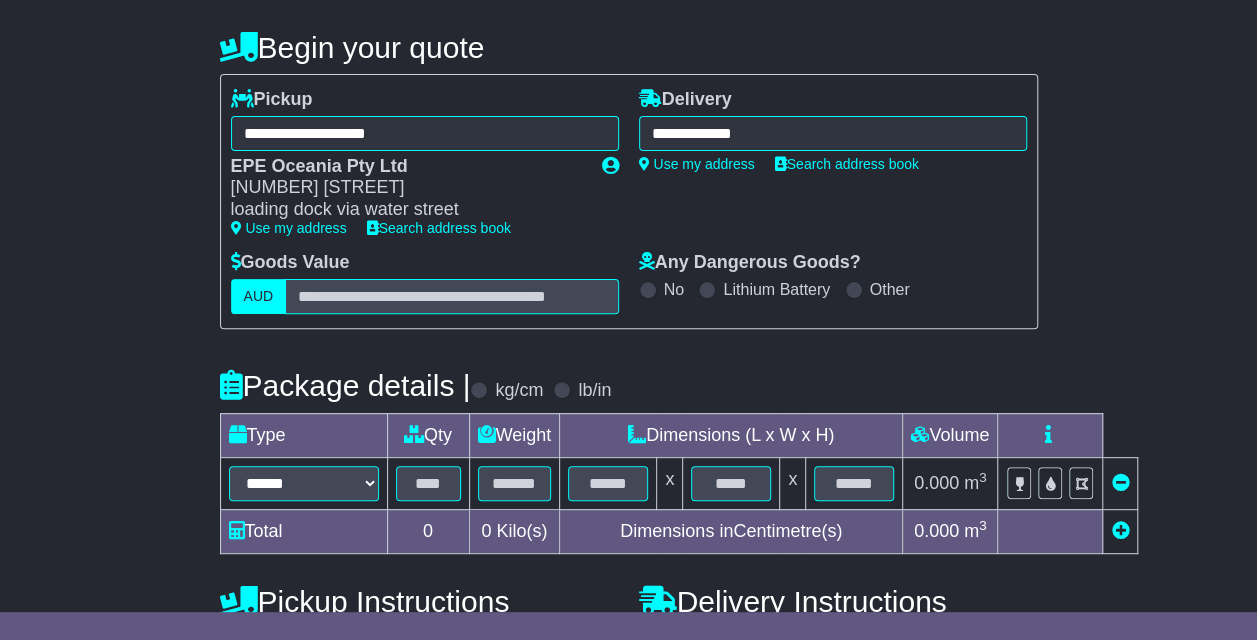 scroll, scrollTop: 181, scrollLeft: 0, axis: vertical 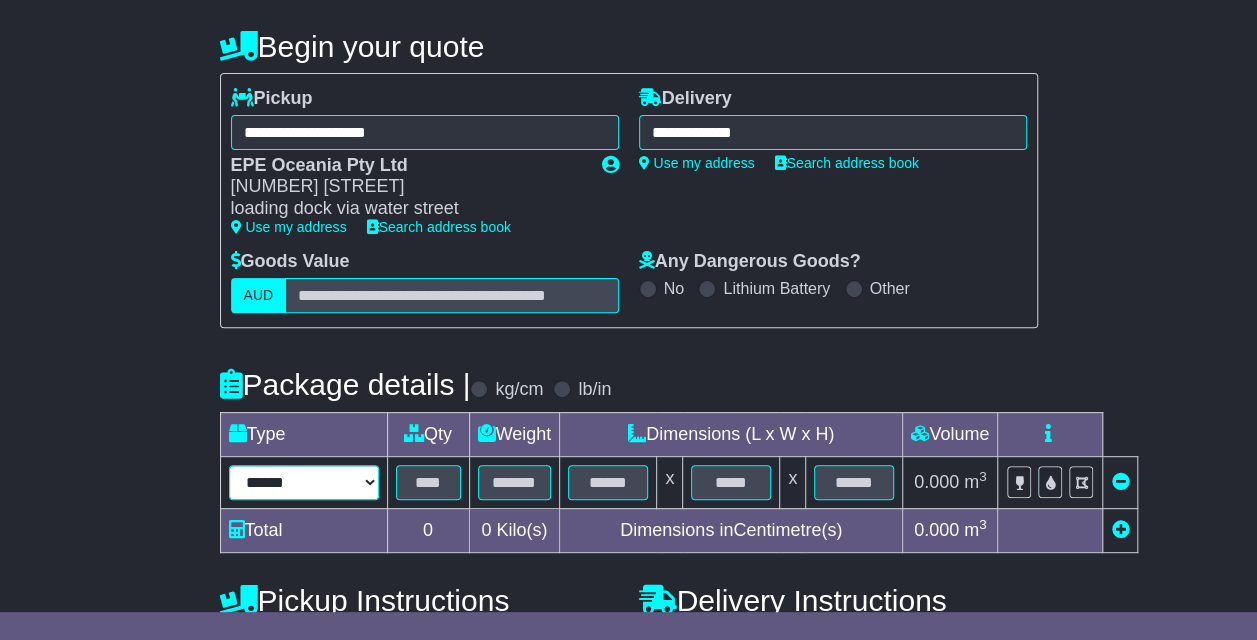 click on "****** ****** *** ******** ***** **** **** ****** *** *******" at bounding box center (304, 482) 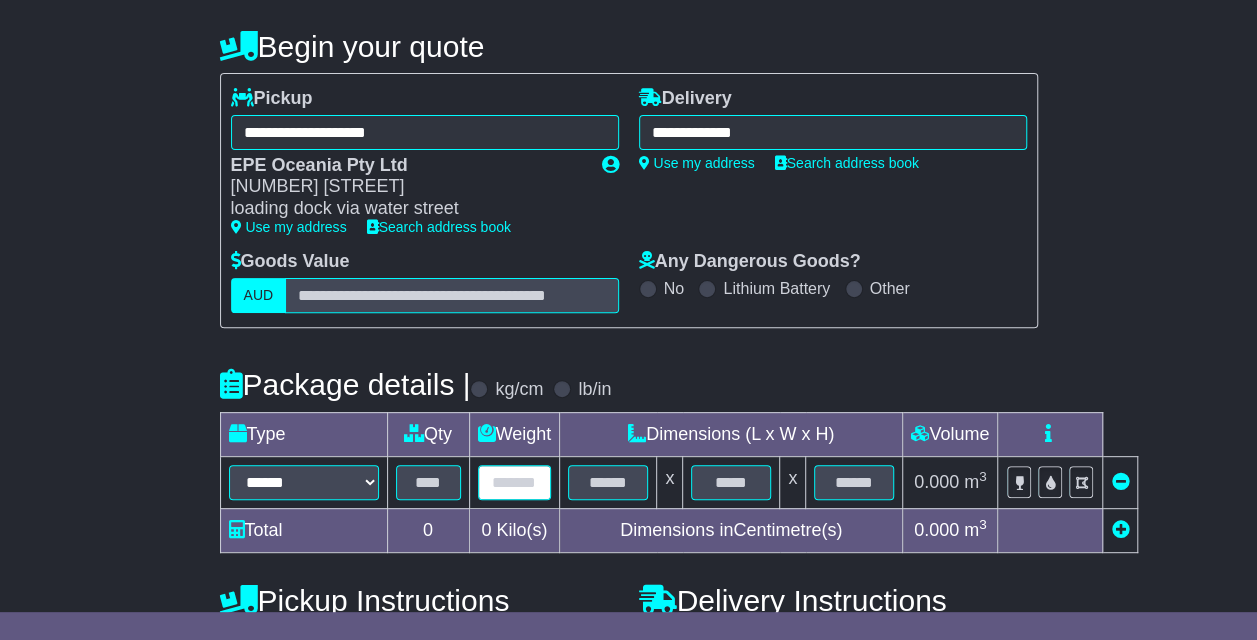 click at bounding box center [515, 482] 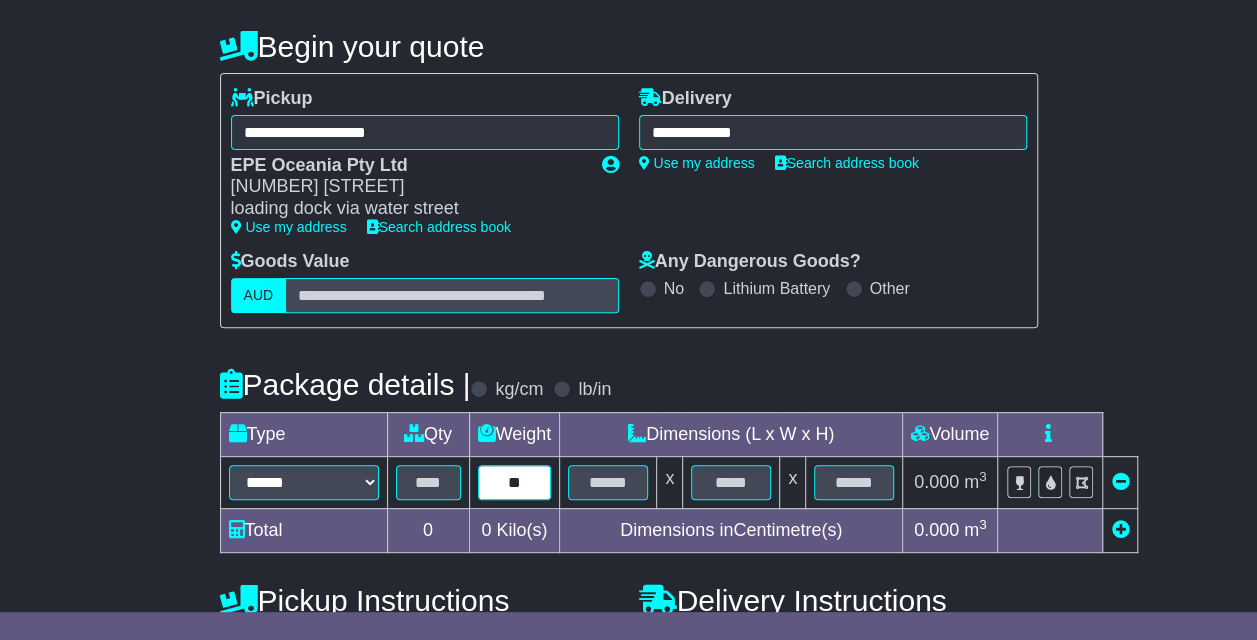 type on "*" 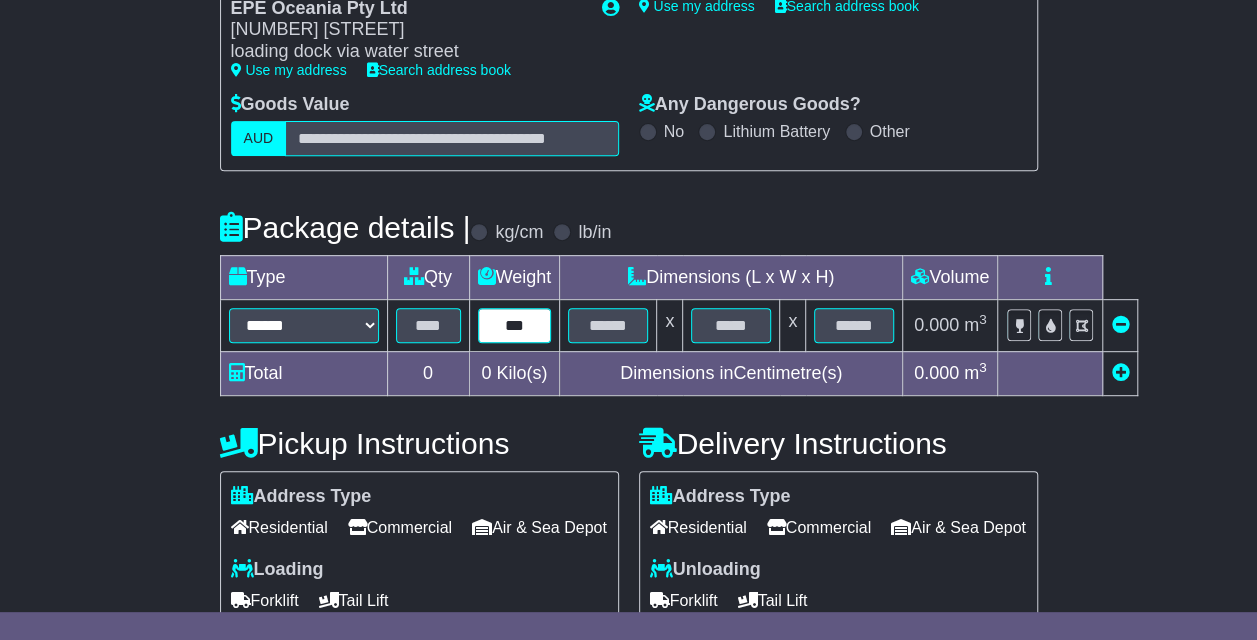 scroll, scrollTop: 339, scrollLeft: 0, axis: vertical 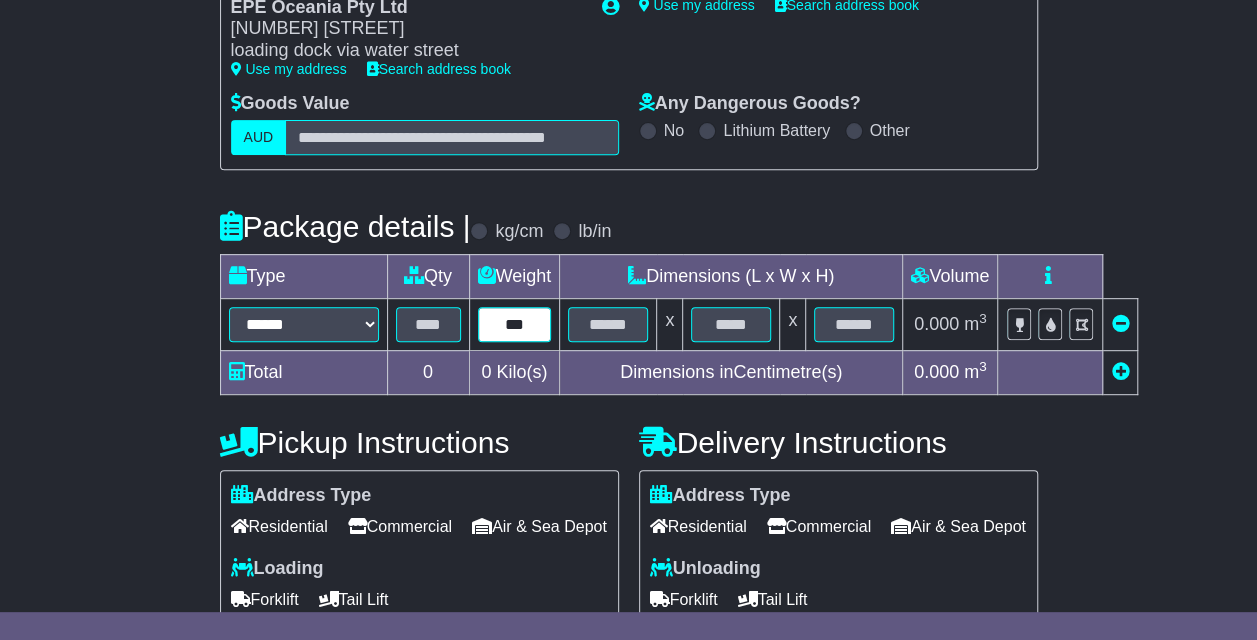 type on "***" 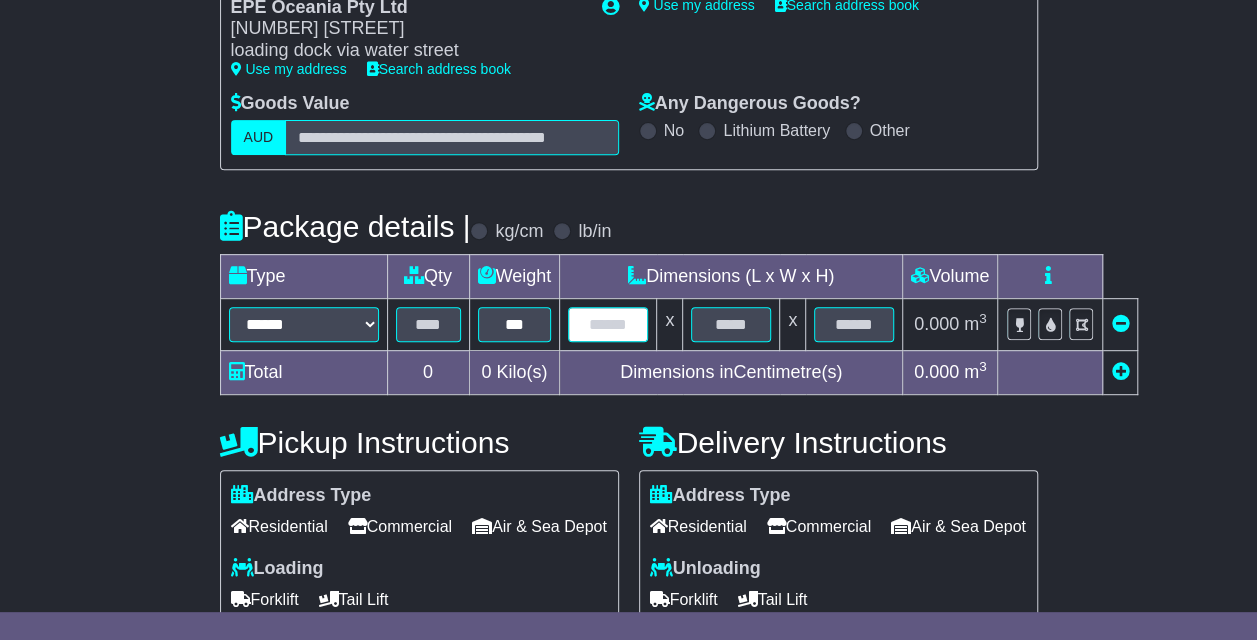 click at bounding box center (608, 324) 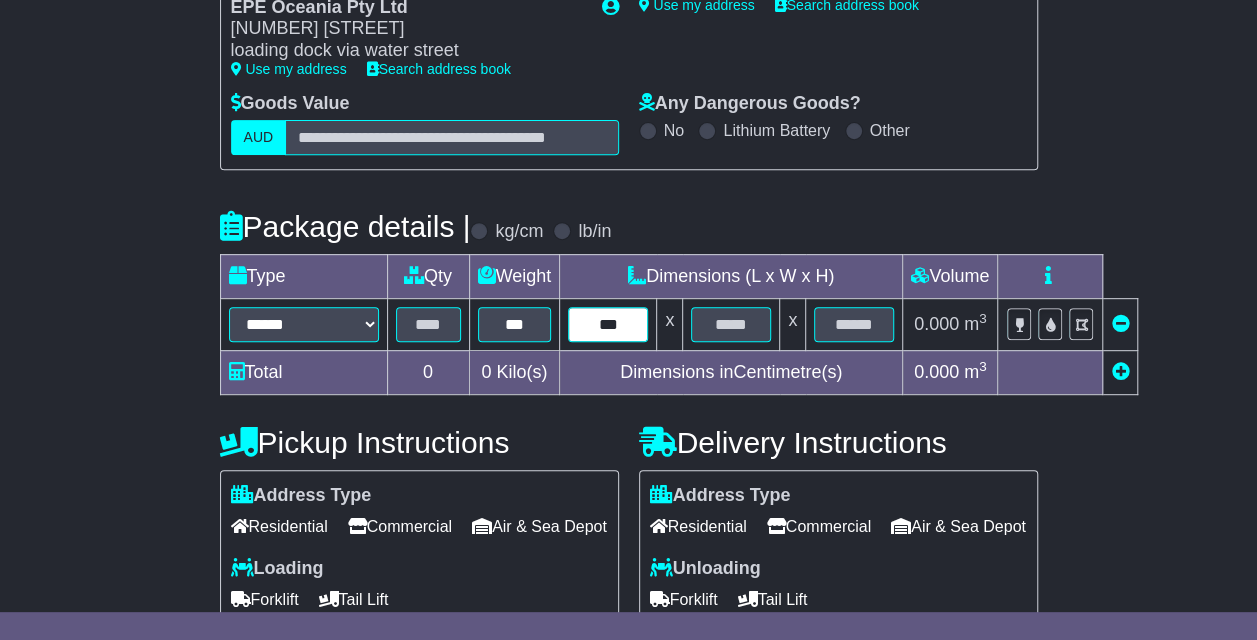 type on "***" 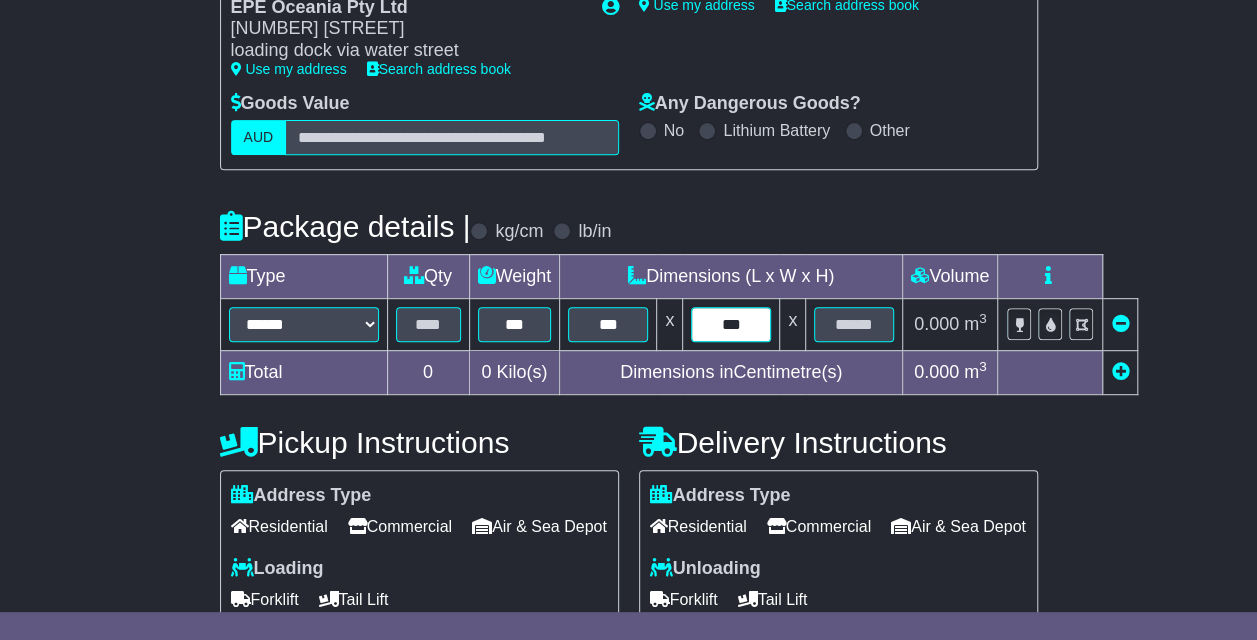 type on "***" 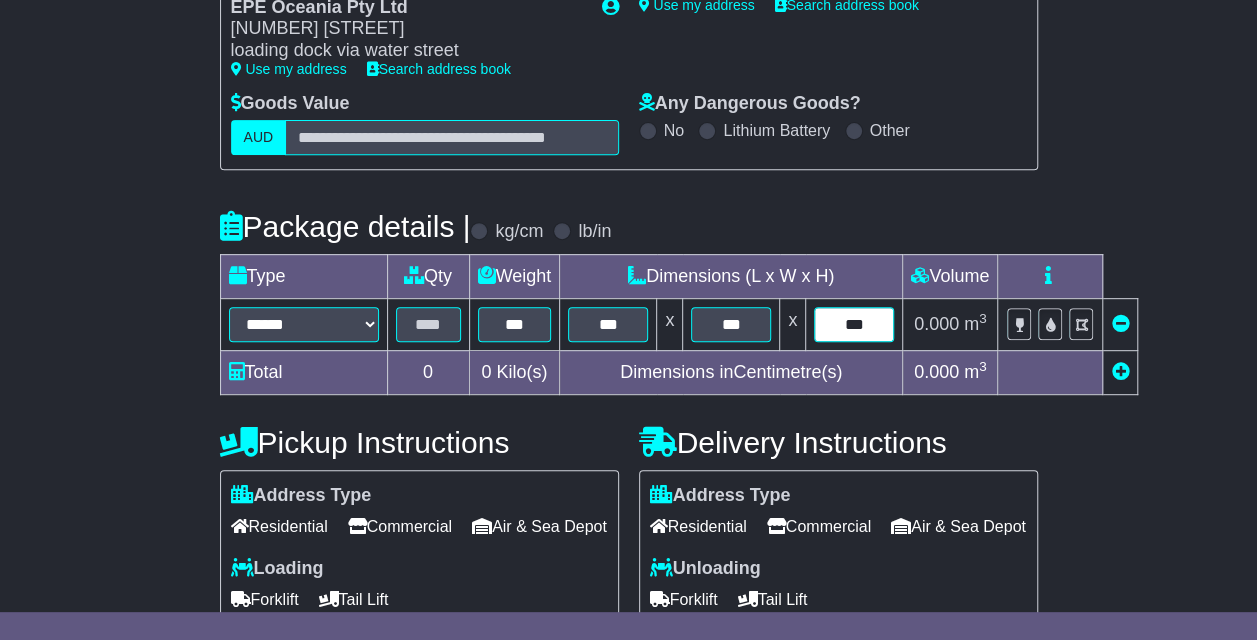 type on "***" 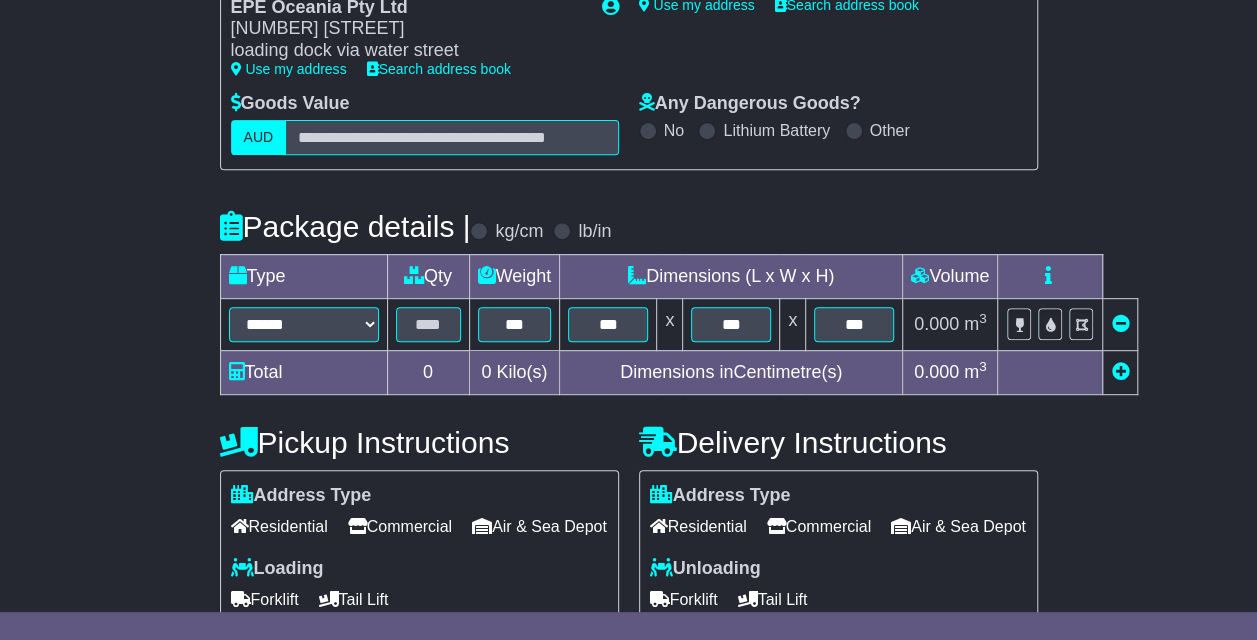 click on "Commercial" at bounding box center (819, 526) 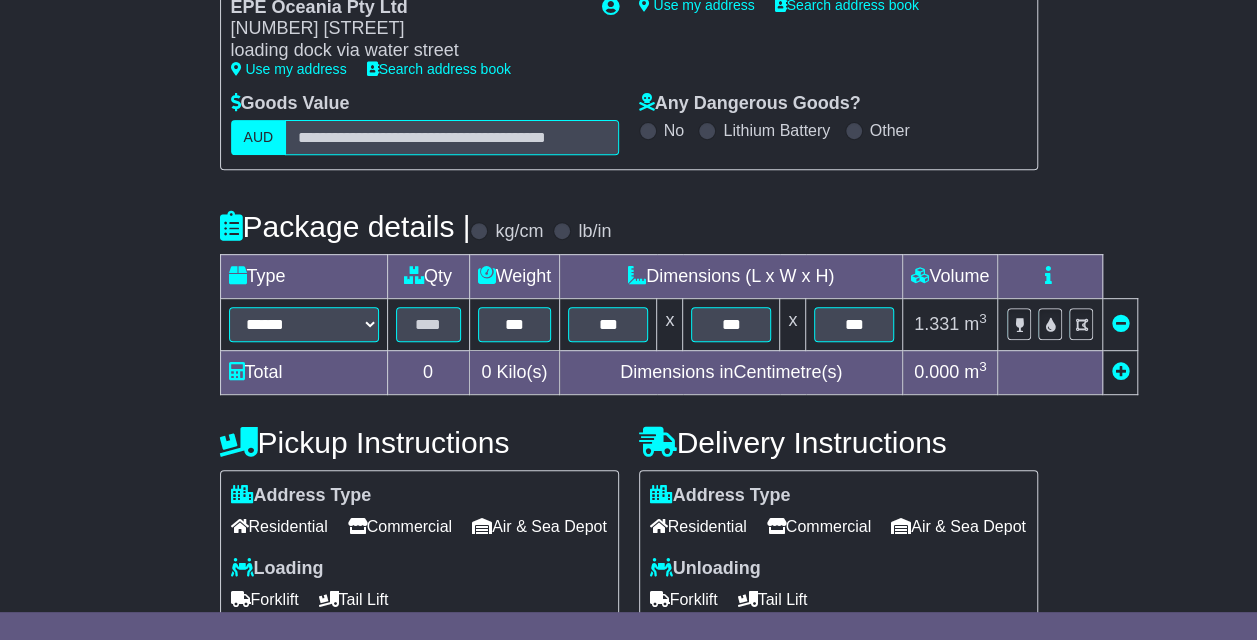scroll, scrollTop: 585, scrollLeft: 0, axis: vertical 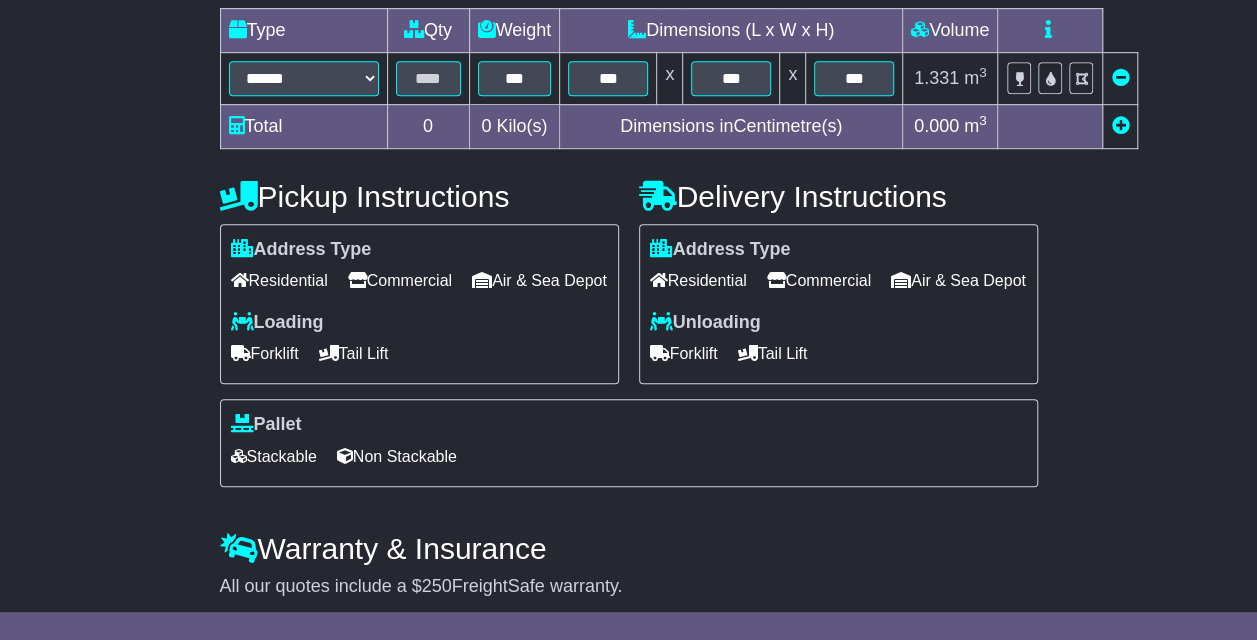 click on "Forklift" at bounding box center [684, 353] 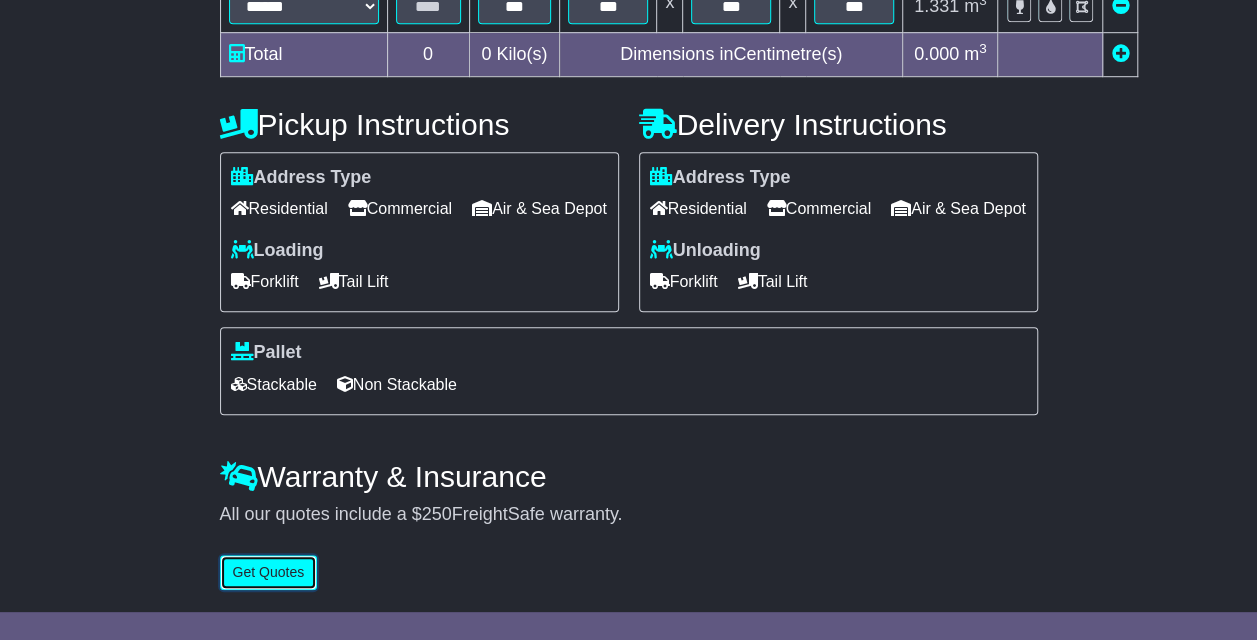 click on "Get Quotes" at bounding box center [269, 572] 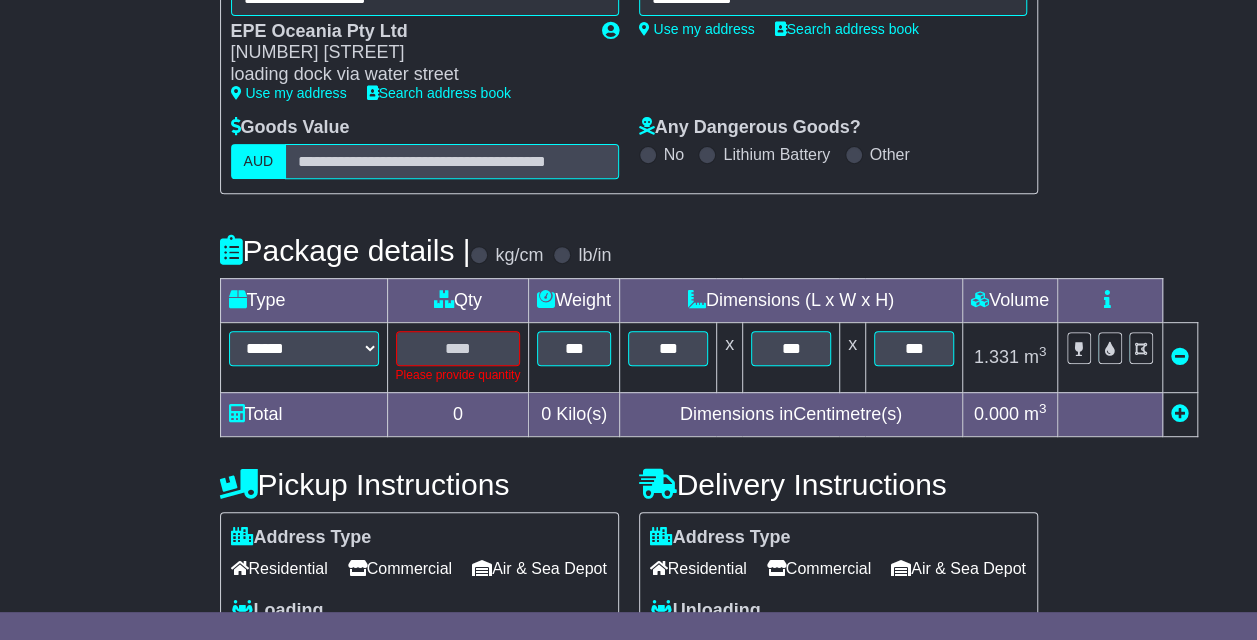 scroll, scrollTop: 301, scrollLeft: 0, axis: vertical 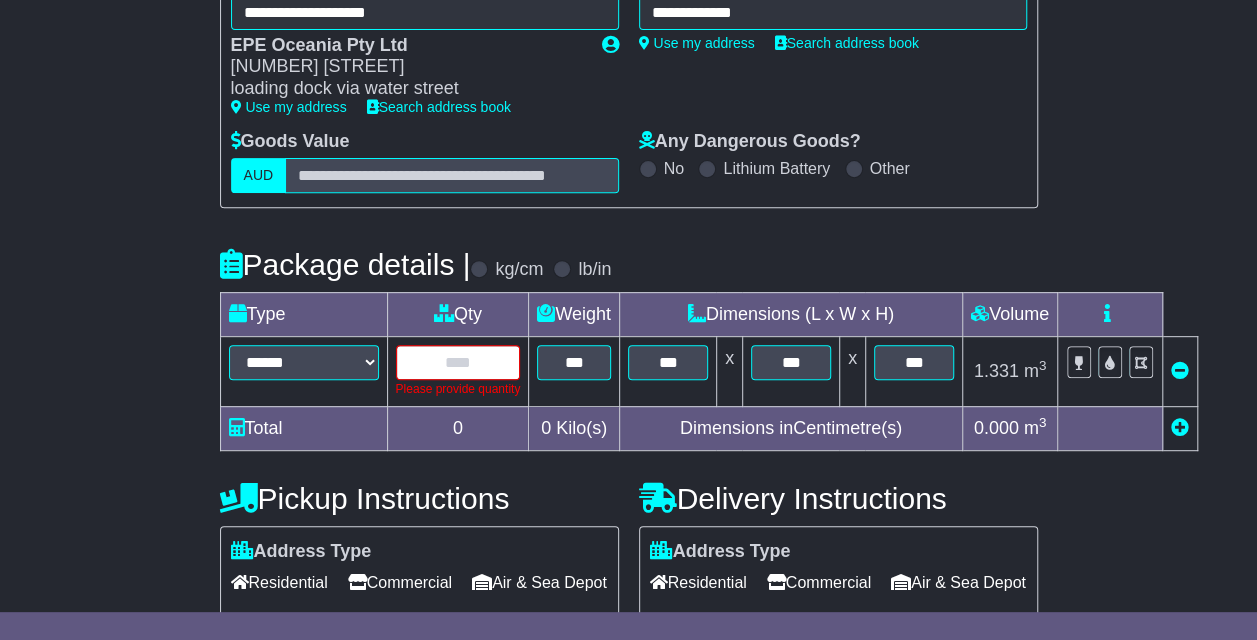 click at bounding box center [458, 362] 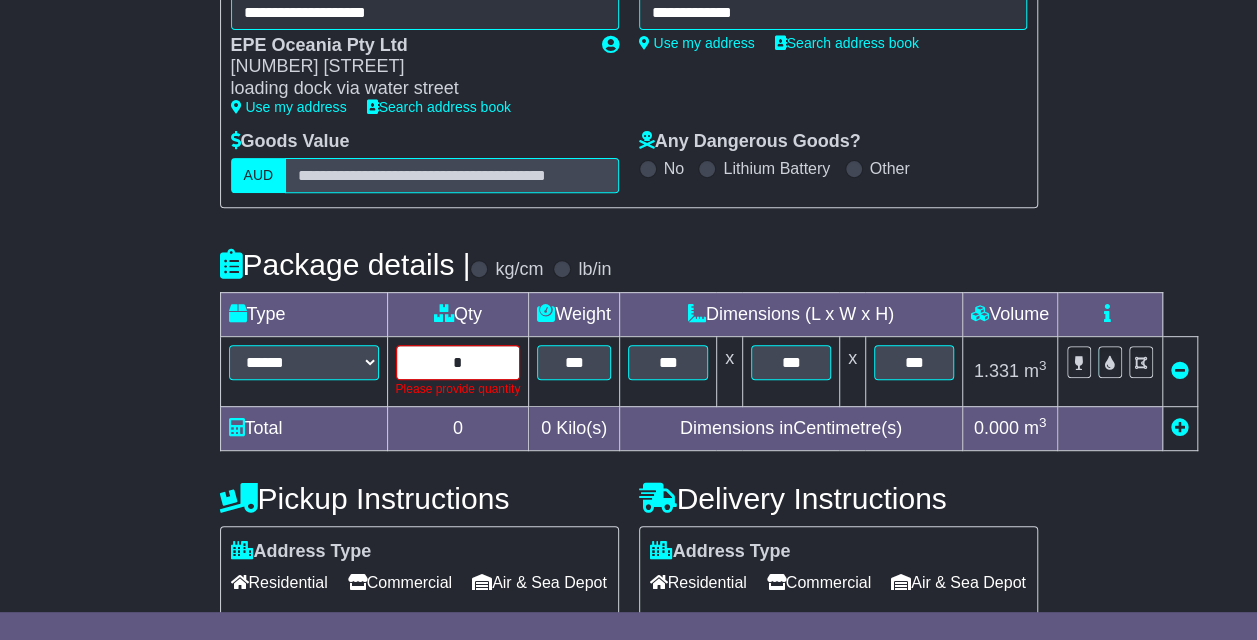 scroll, scrollTop: 706, scrollLeft: 0, axis: vertical 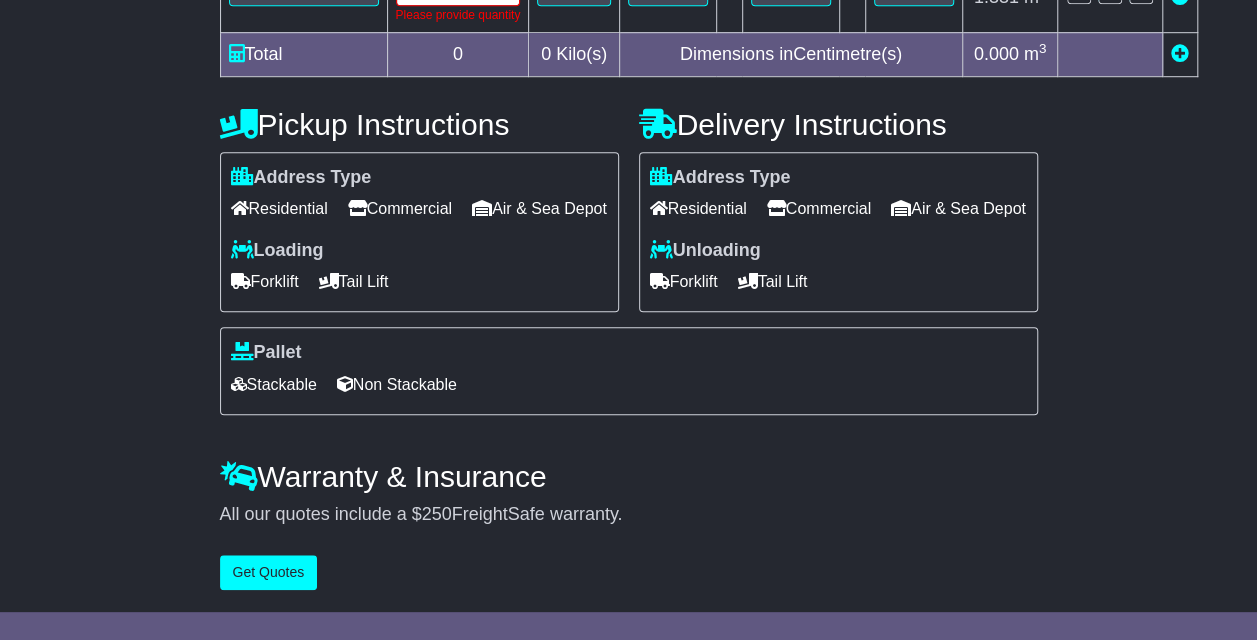 type on "*" 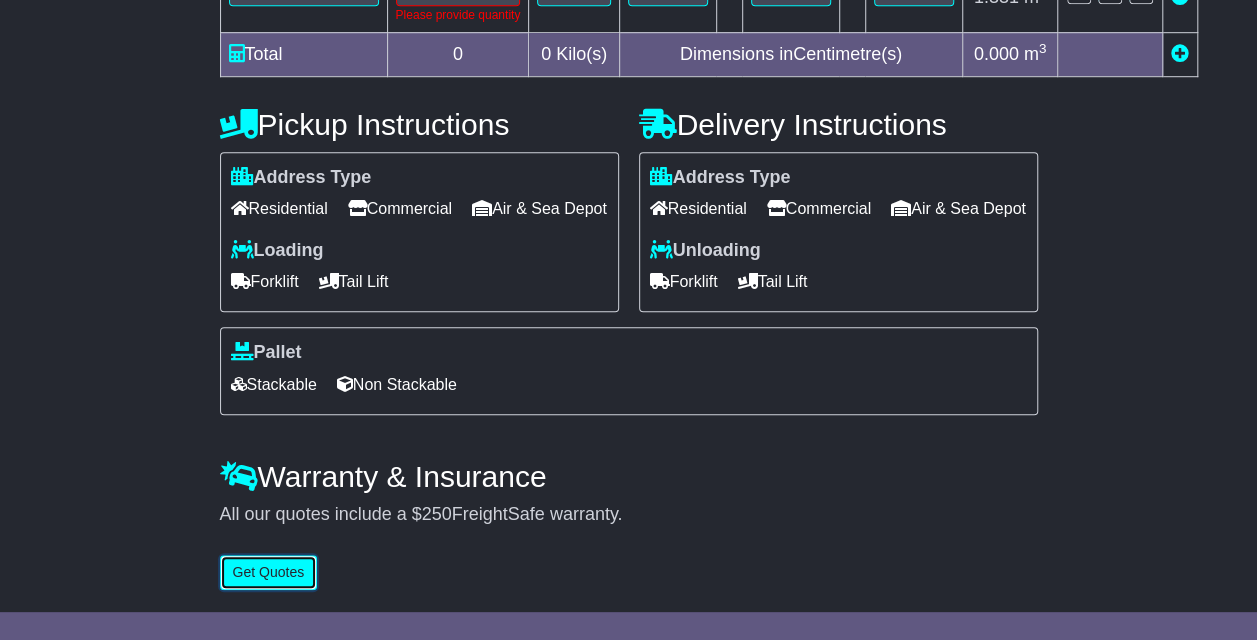 click on "Get Quotes" at bounding box center (269, 572) 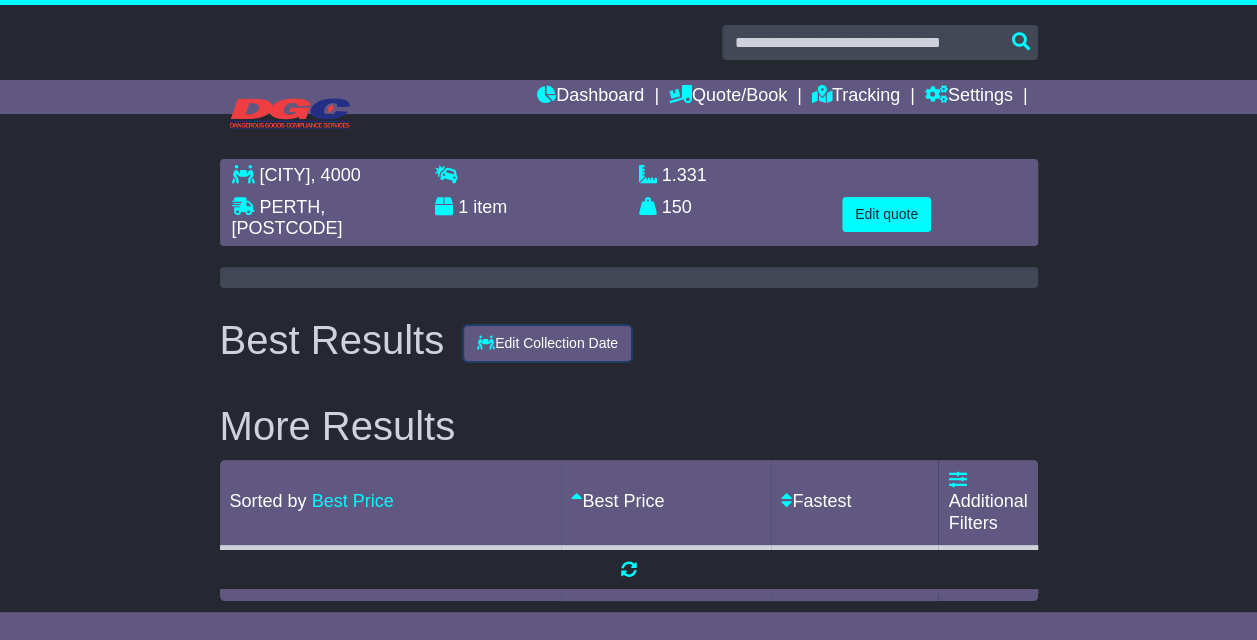 click on "Edit Collection Date" at bounding box center (547, 343) 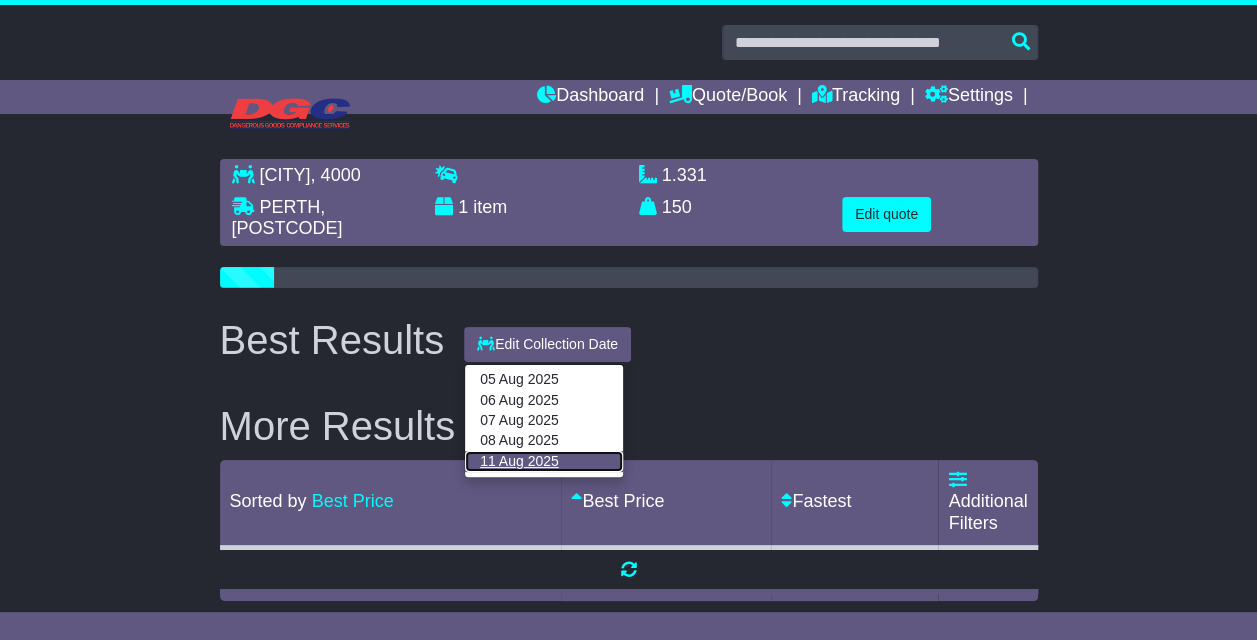 click on "11 Aug 2025" at bounding box center [544, 461] 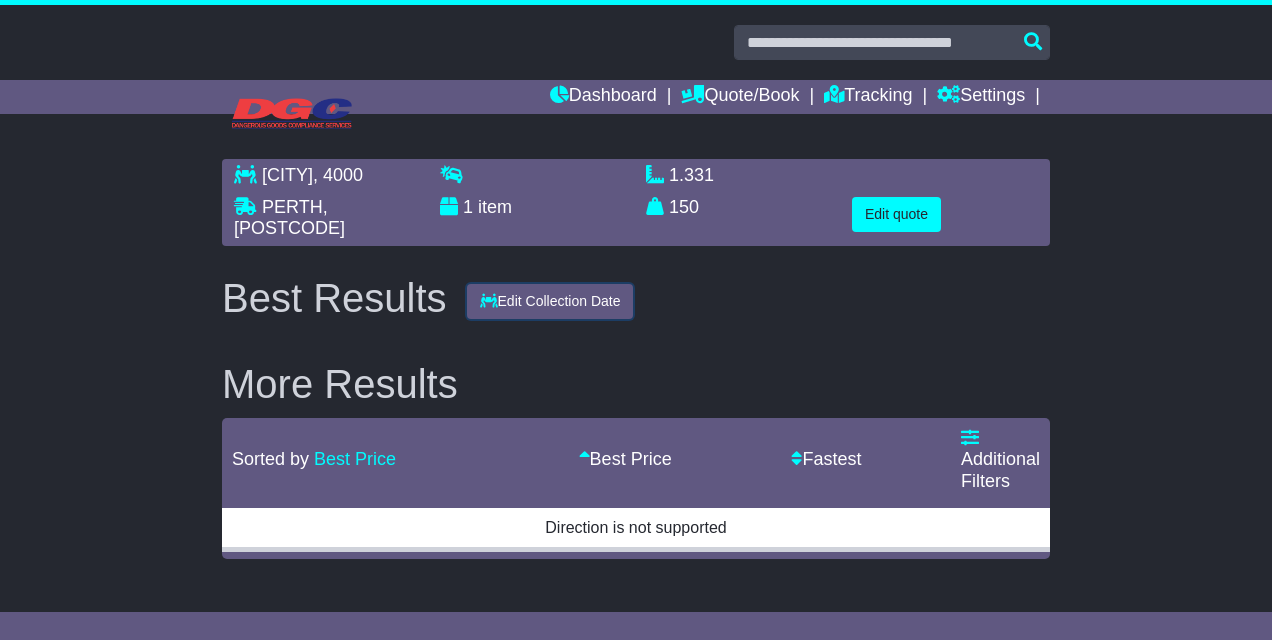 click on "Edit Collection Date" at bounding box center [550, 301] 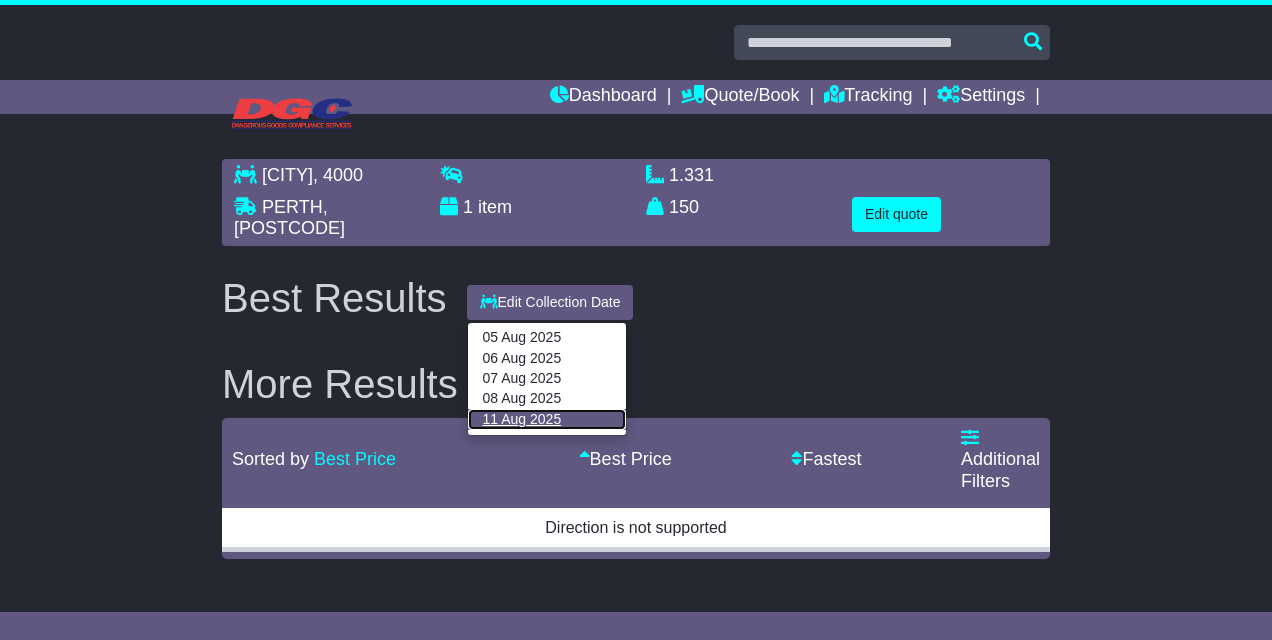 click on "11 Aug 2025" at bounding box center (547, 419) 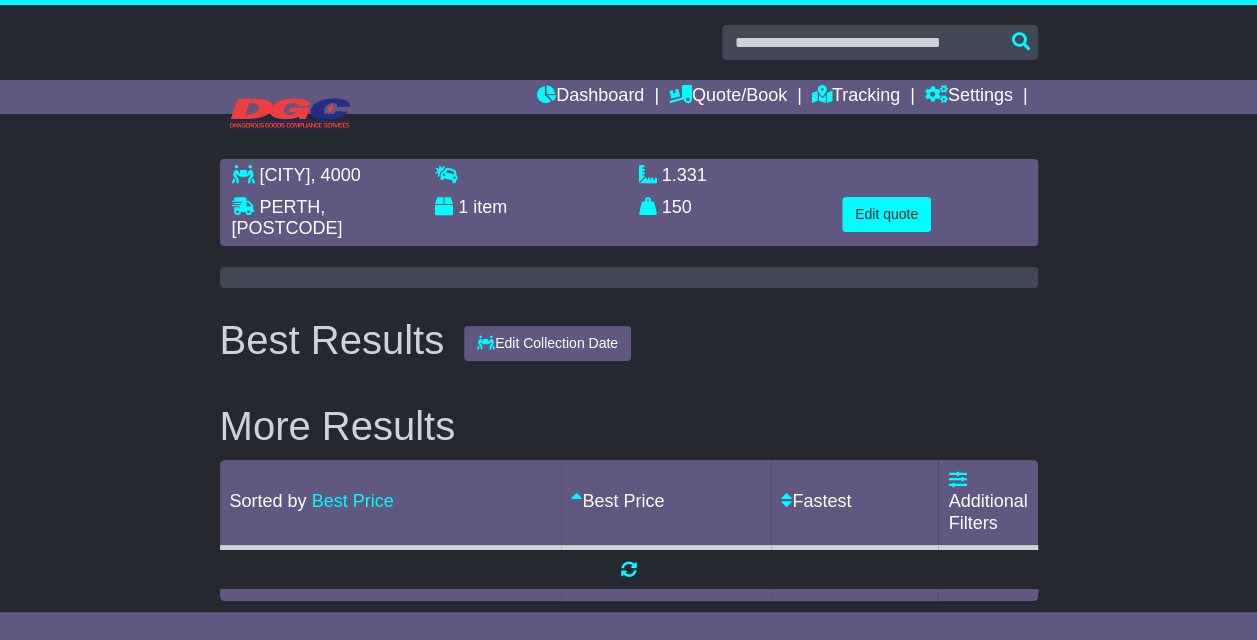 scroll, scrollTop: 0, scrollLeft: 0, axis: both 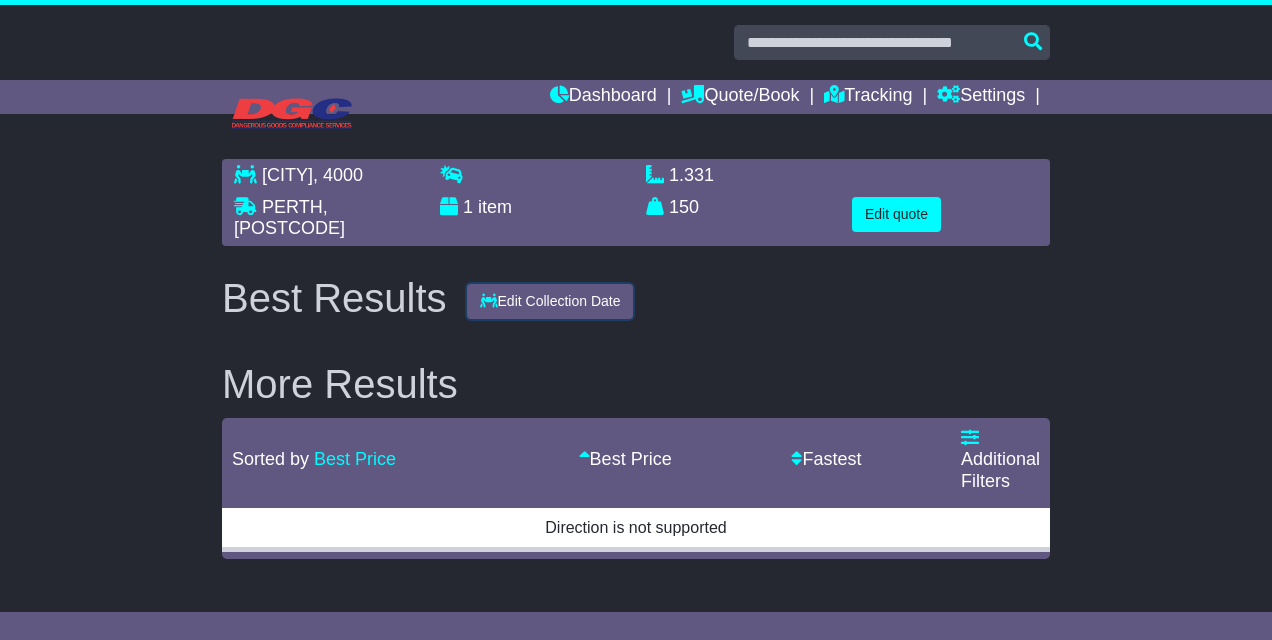 click on "Edit Collection Date" at bounding box center (550, 301) 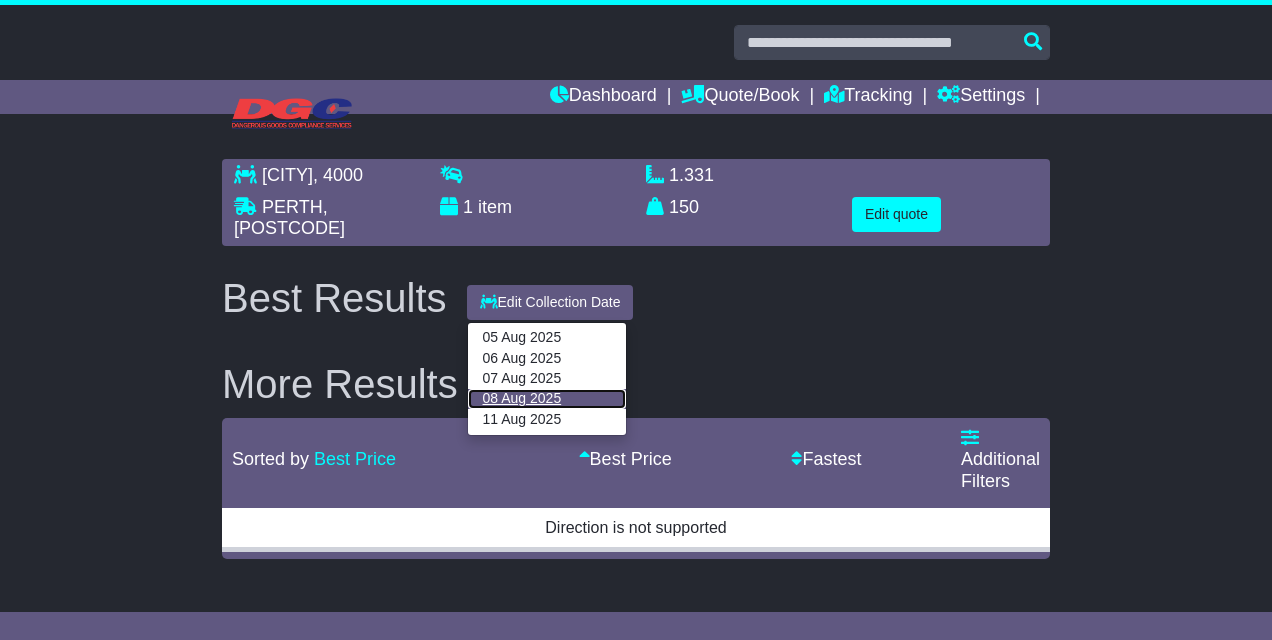 click on "08 Aug 2025" at bounding box center [547, 399] 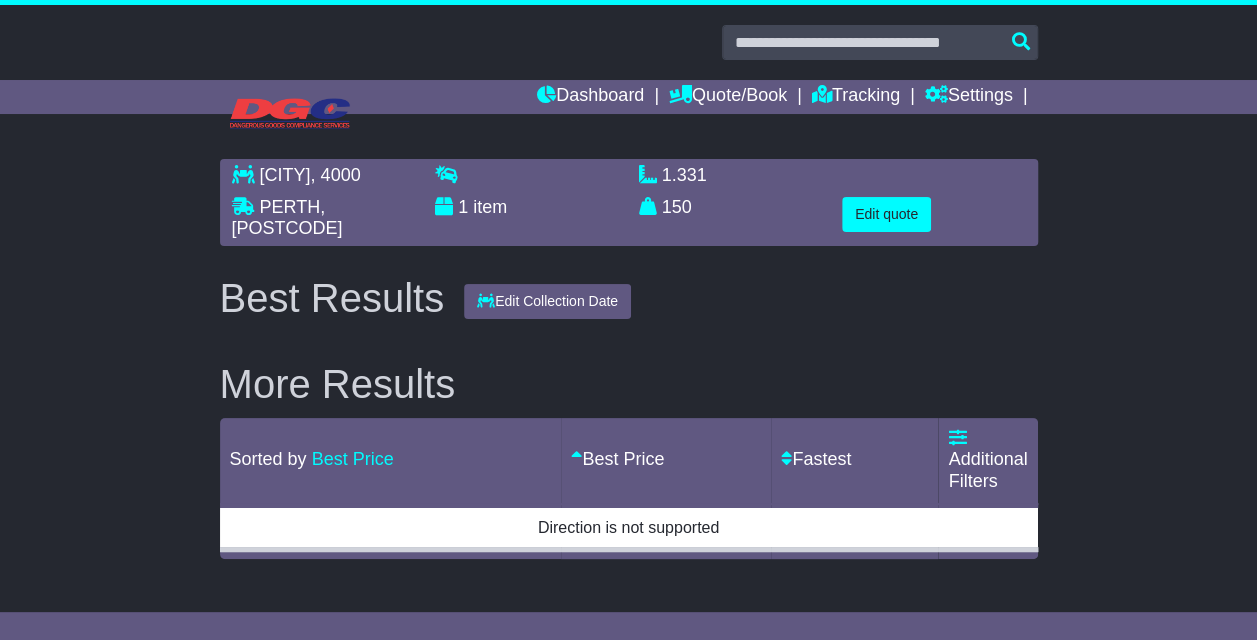 scroll, scrollTop: 0, scrollLeft: 0, axis: both 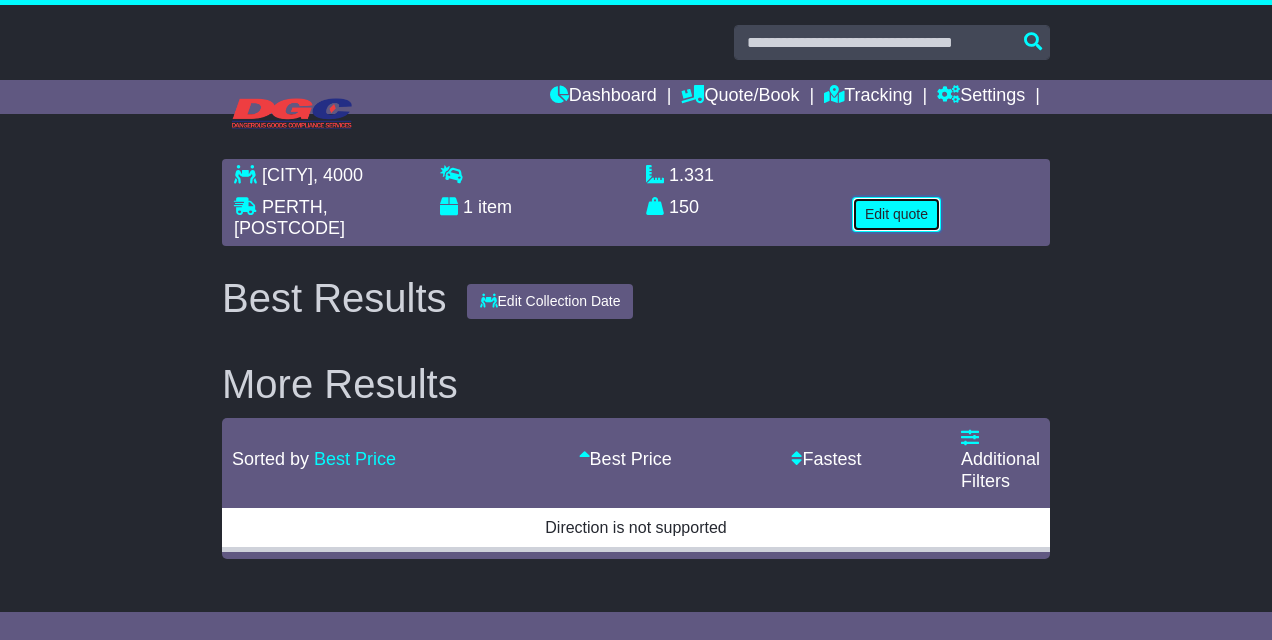 click on "Edit quote" at bounding box center (896, 214) 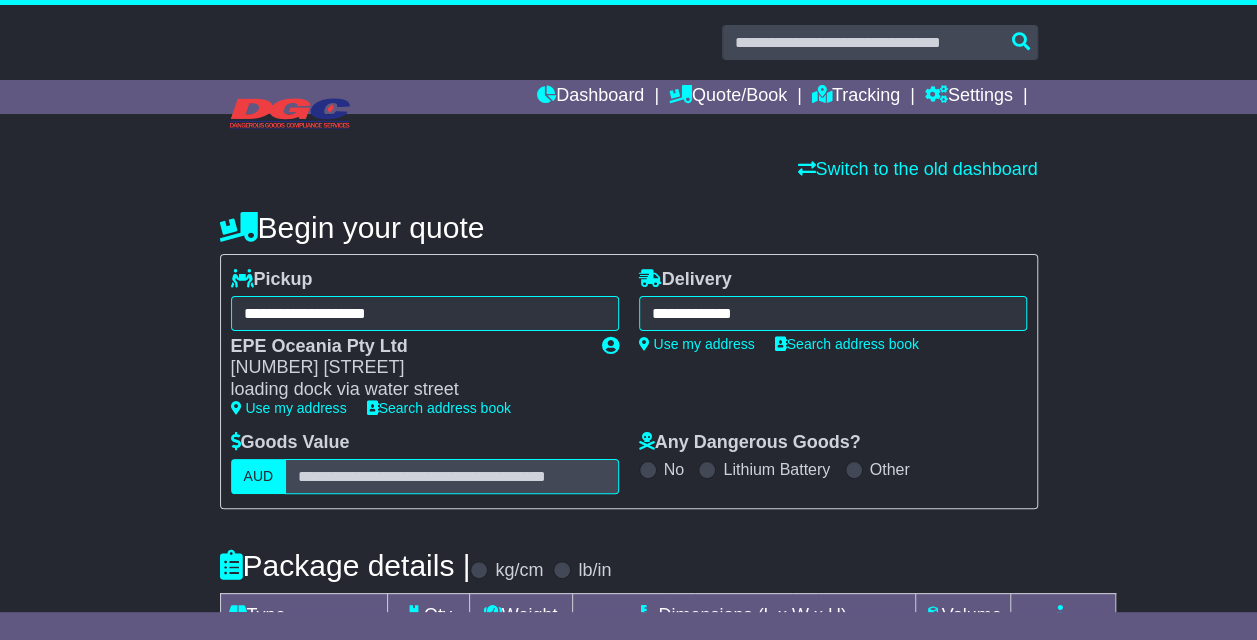 click on "**********" at bounding box center [833, 350] 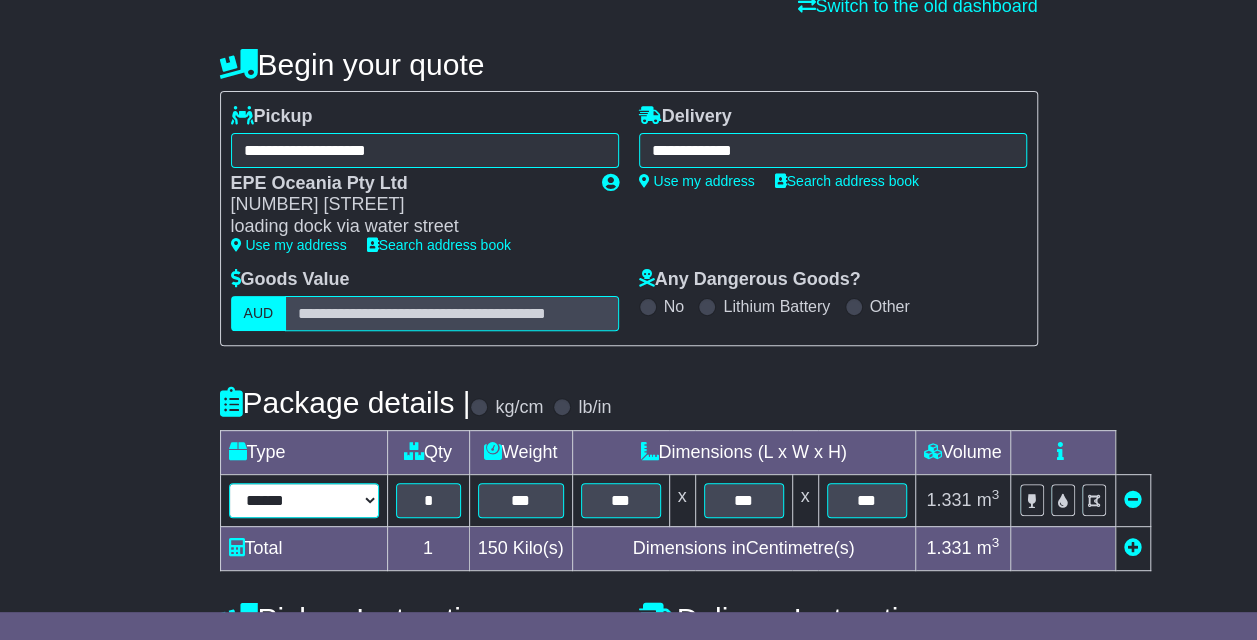 click on "****** ****** *** ******** ***** **** **** ****** *** *******" at bounding box center (304, 500) 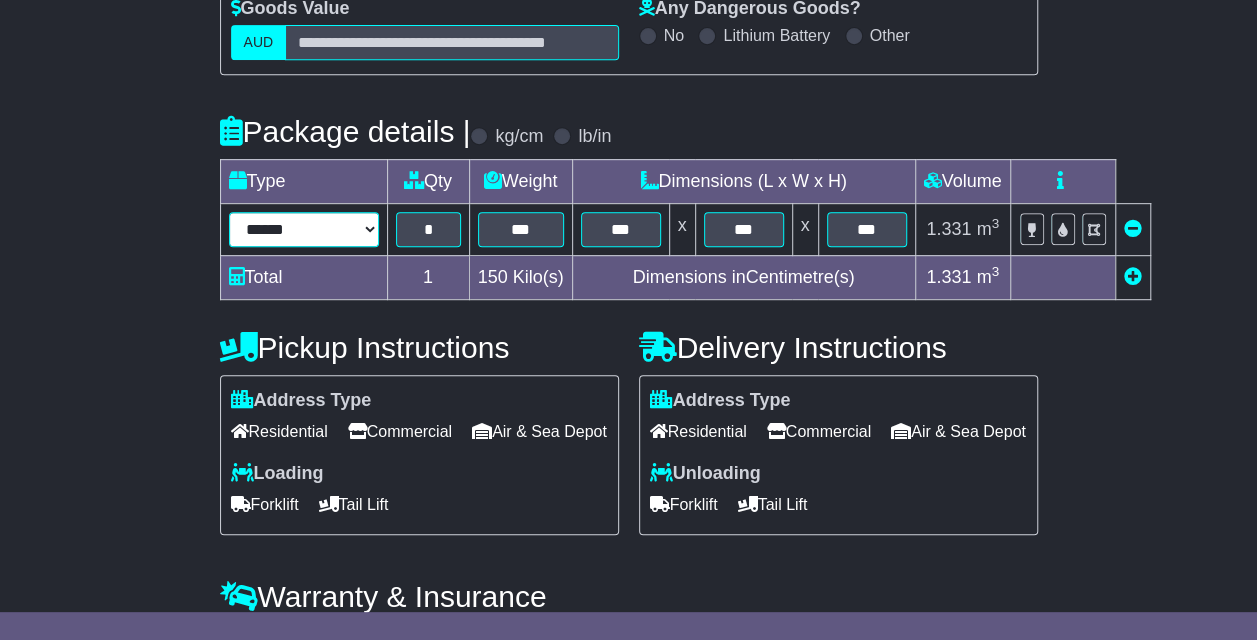 scroll, scrollTop: 430, scrollLeft: 0, axis: vertical 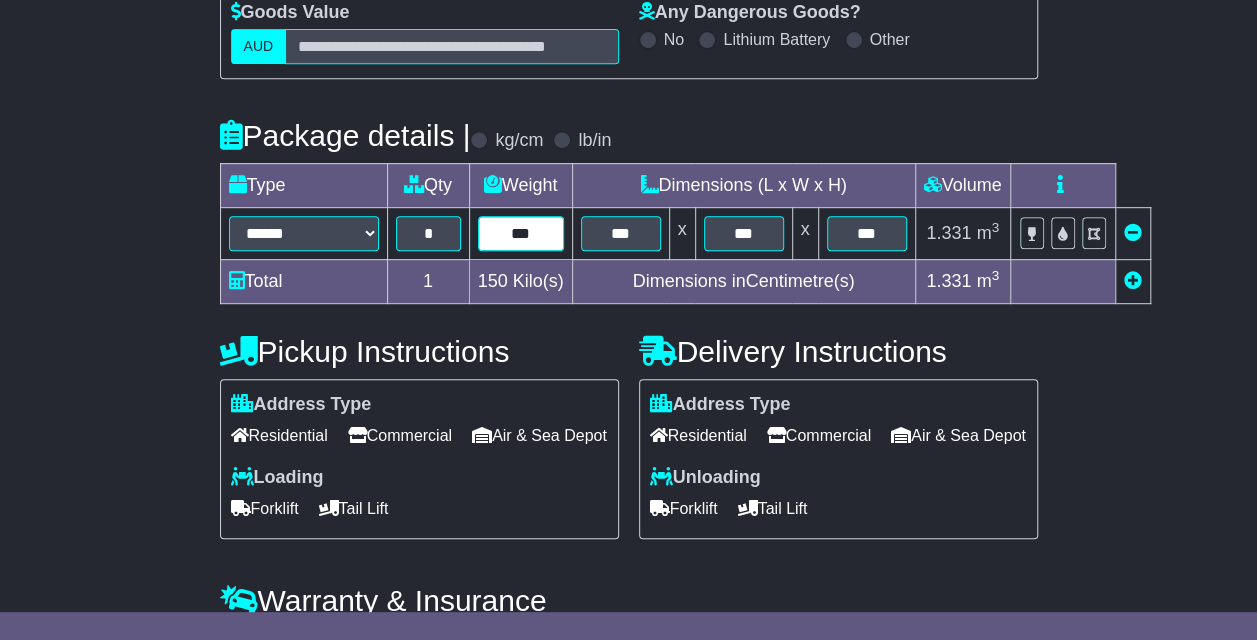 click on "***" at bounding box center [521, 233] 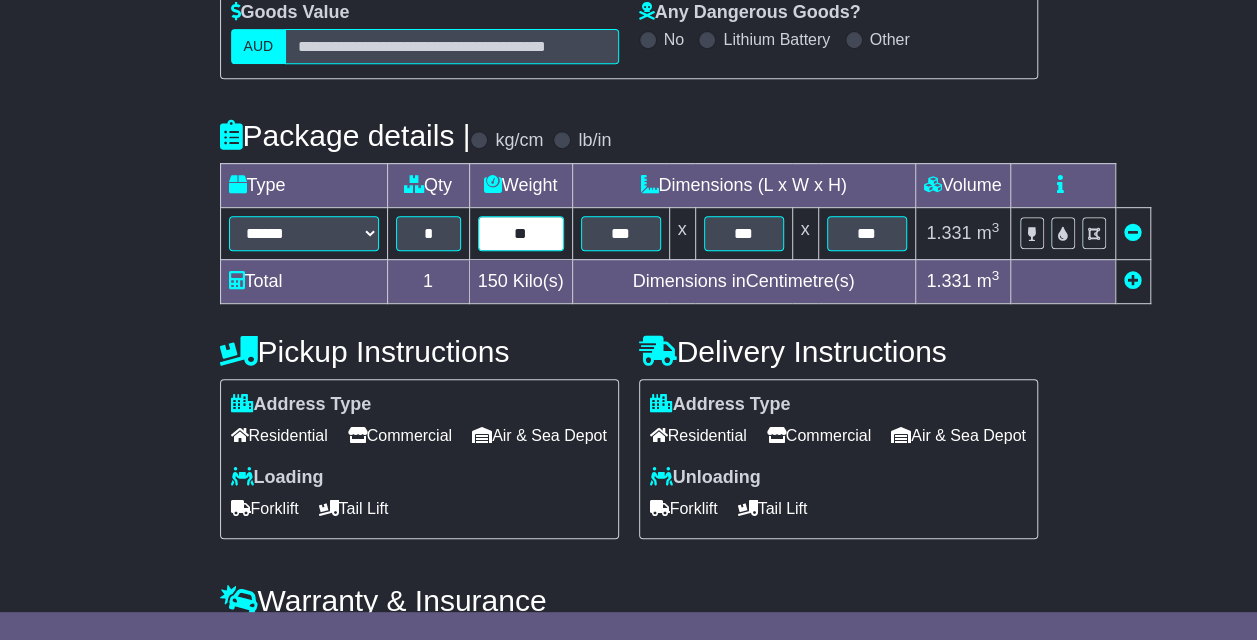 type on "*" 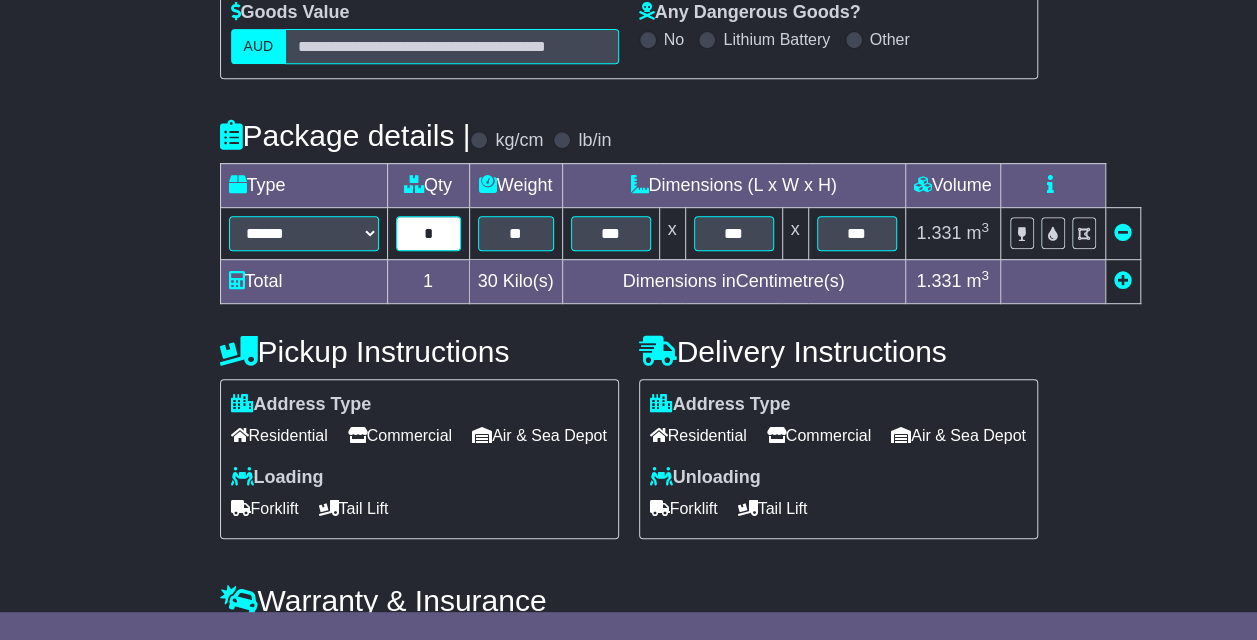 click on "*" at bounding box center [428, 233] 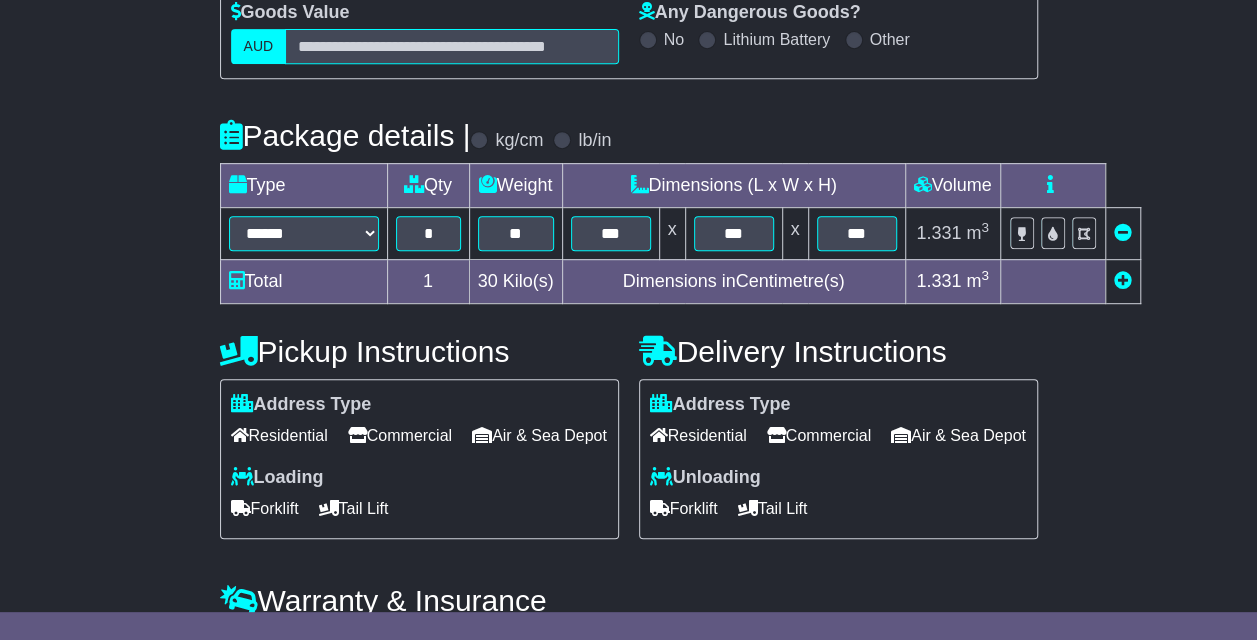 click on "Loading
Forklift
Tail Lift" at bounding box center [419, 496] 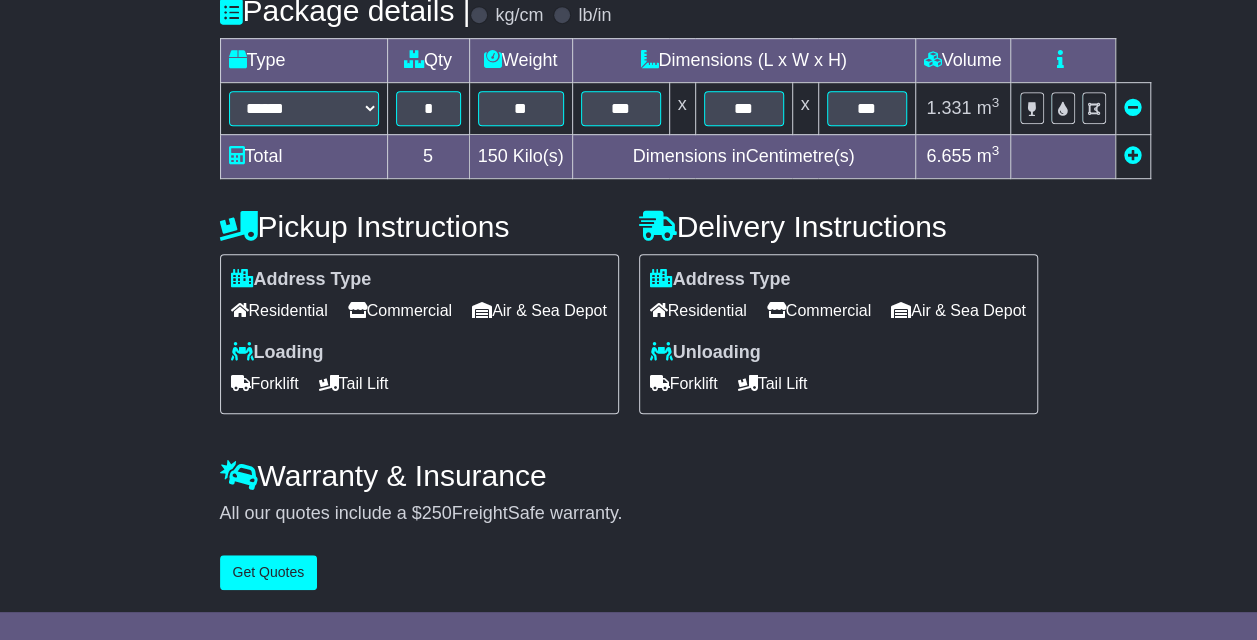 scroll, scrollTop: 584, scrollLeft: 0, axis: vertical 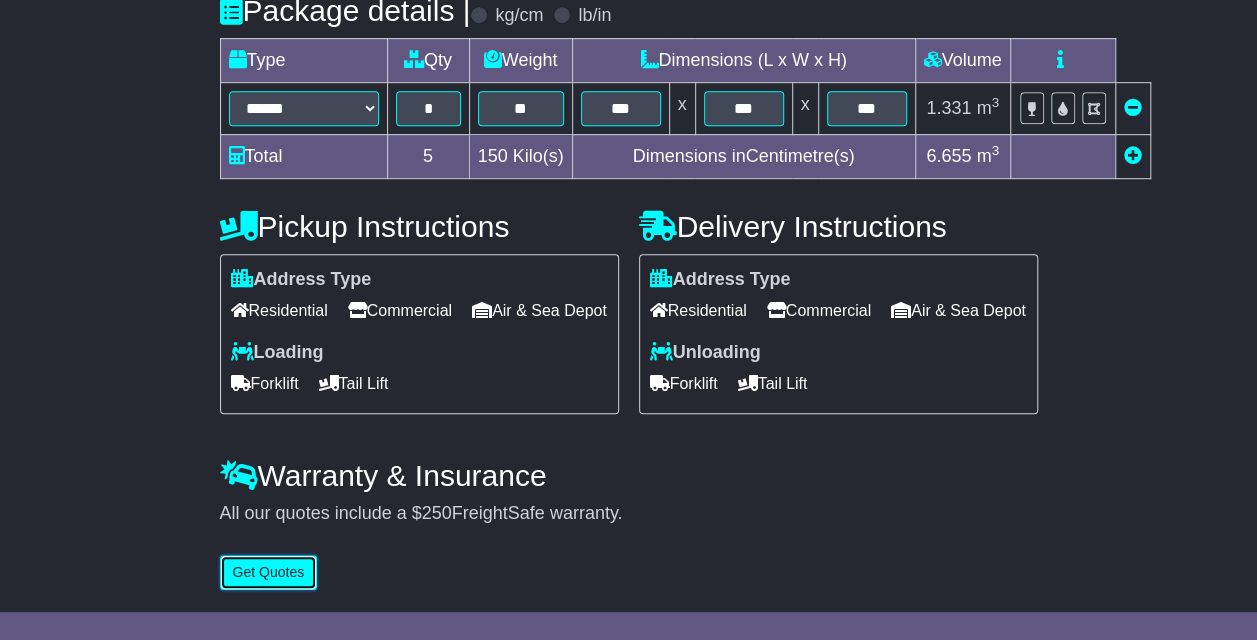 click on "Get Quotes" at bounding box center (269, 572) 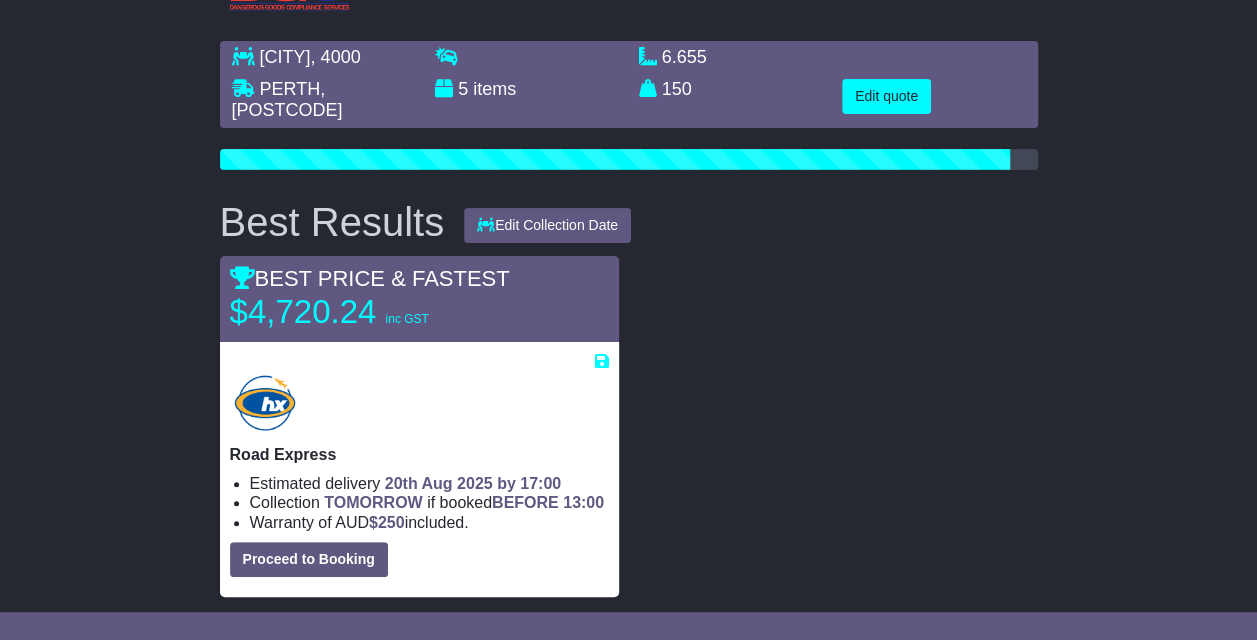 scroll, scrollTop: 114, scrollLeft: 0, axis: vertical 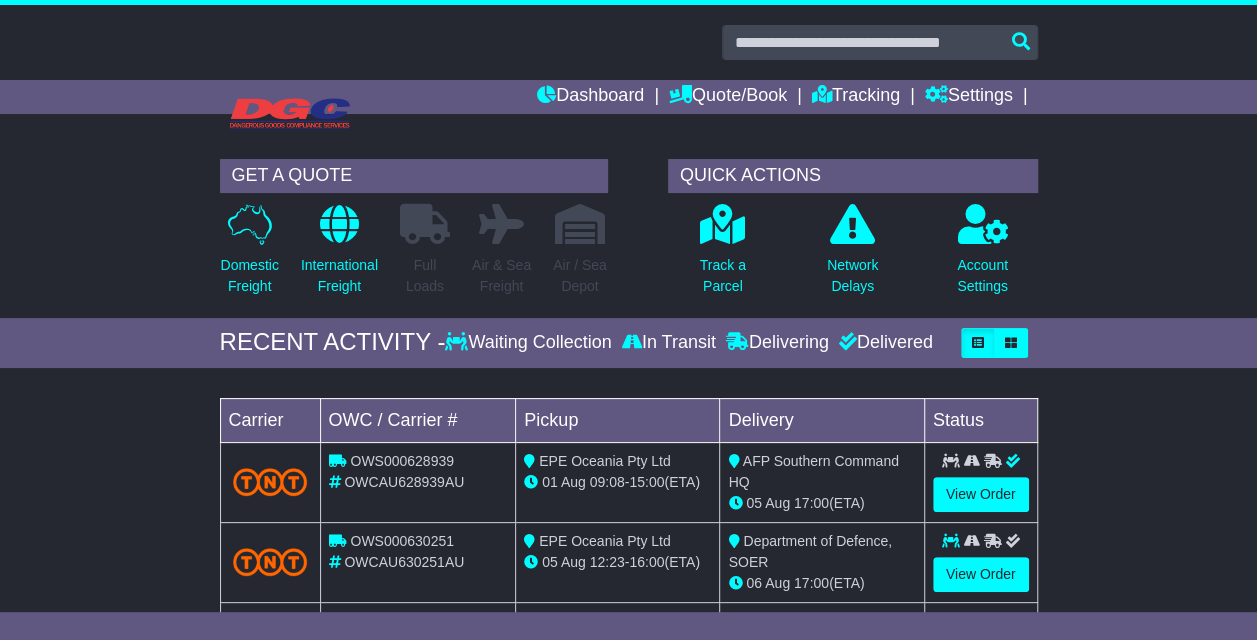 click on "GET A QUOTE
Domestic Freight
International Freight
Full Loads
Air & Sea Freight
Air / Sea Depot" at bounding box center [628, 233] 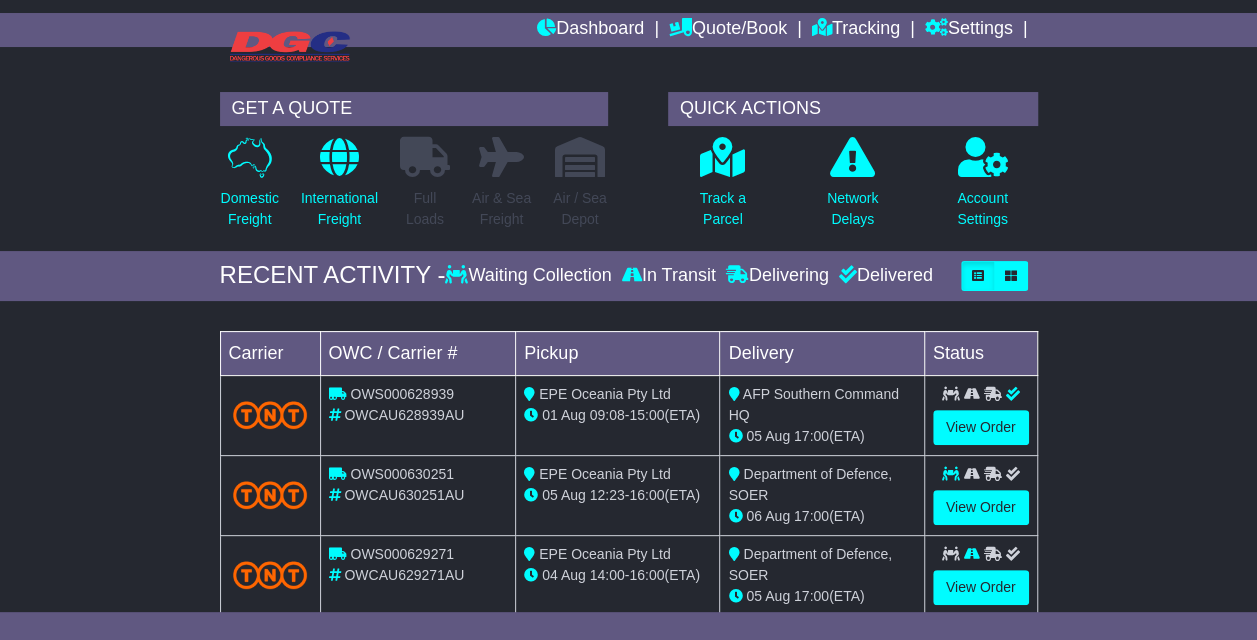 scroll, scrollTop: 0, scrollLeft: 0, axis: both 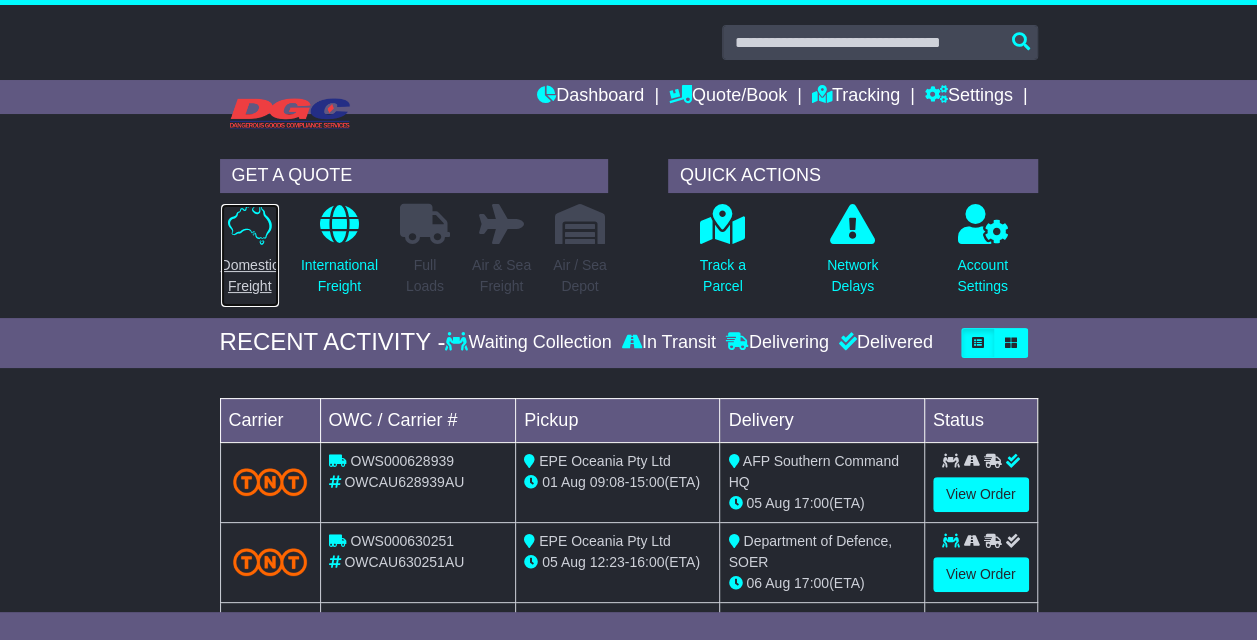 click on "Domestic Freight" at bounding box center [250, 276] 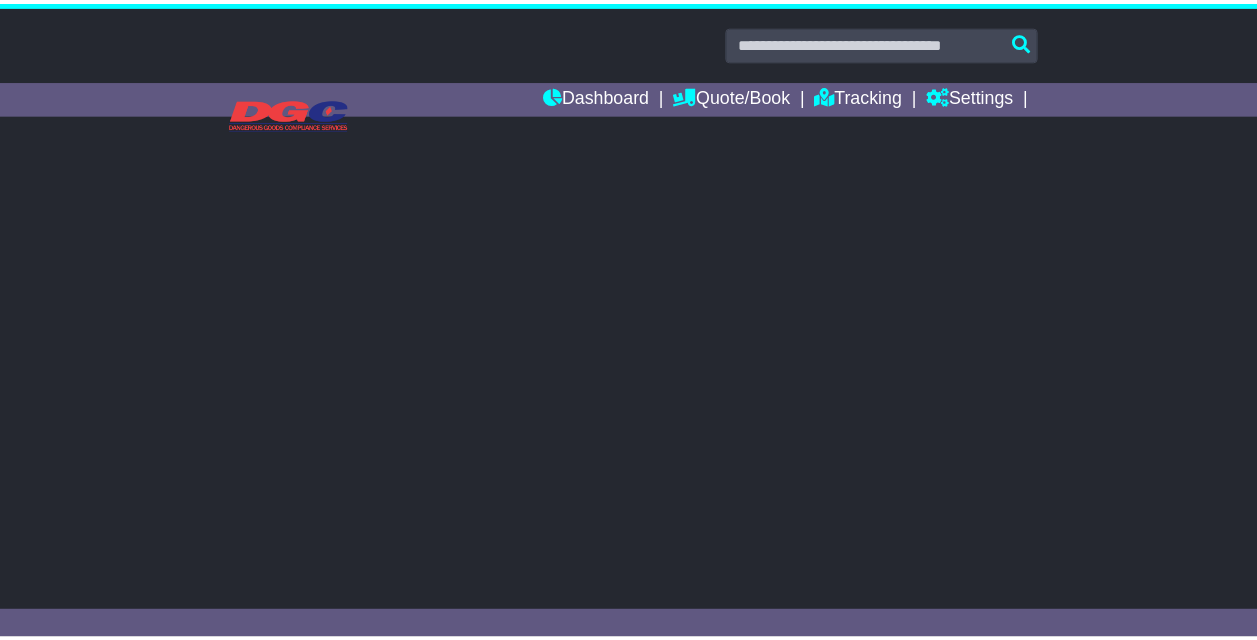 scroll, scrollTop: 0, scrollLeft: 0, axis: both 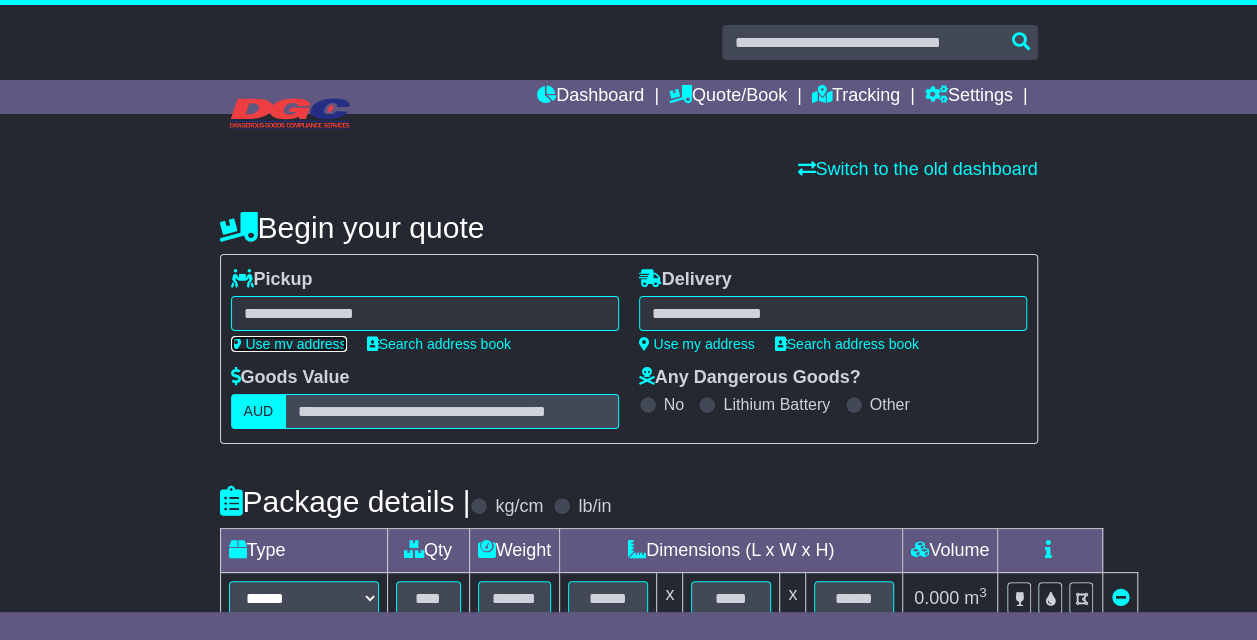 click on "Use my address" at bounding box center (289, 344) 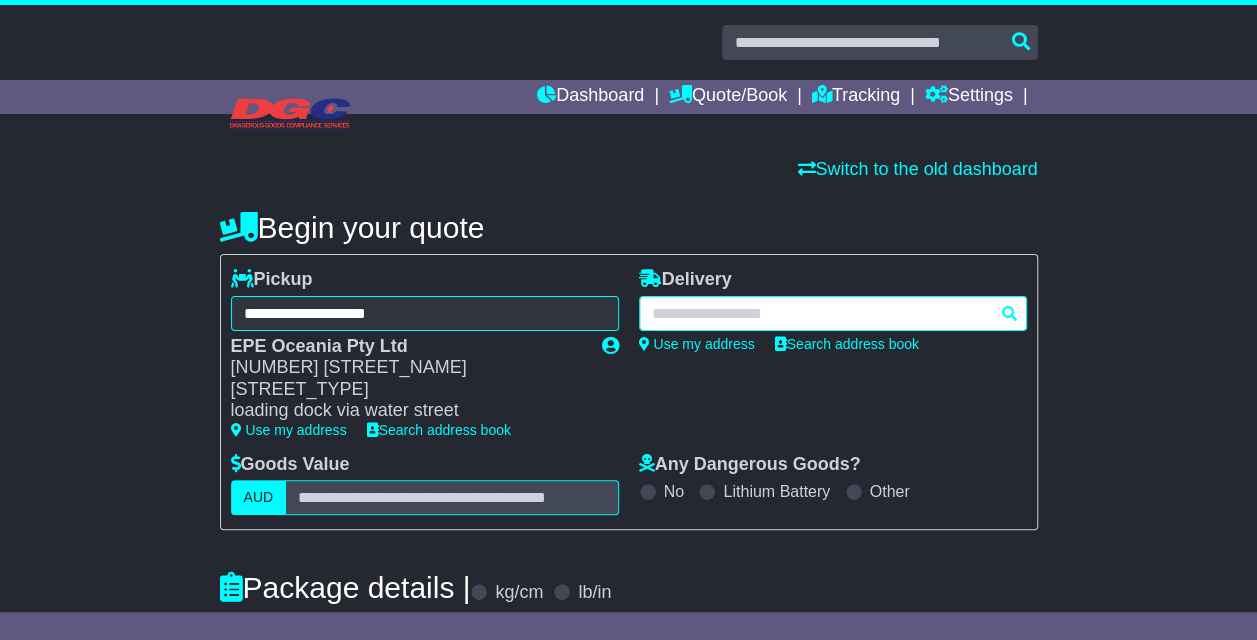 click at bounding box center (833, 313) 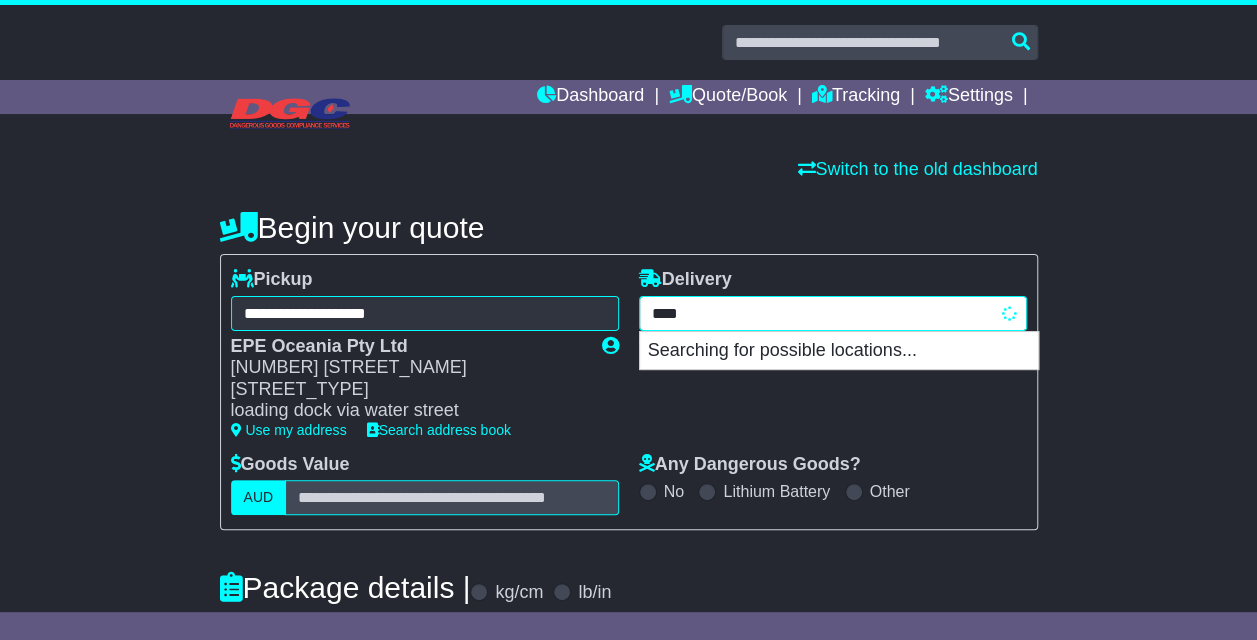 type on "*****" 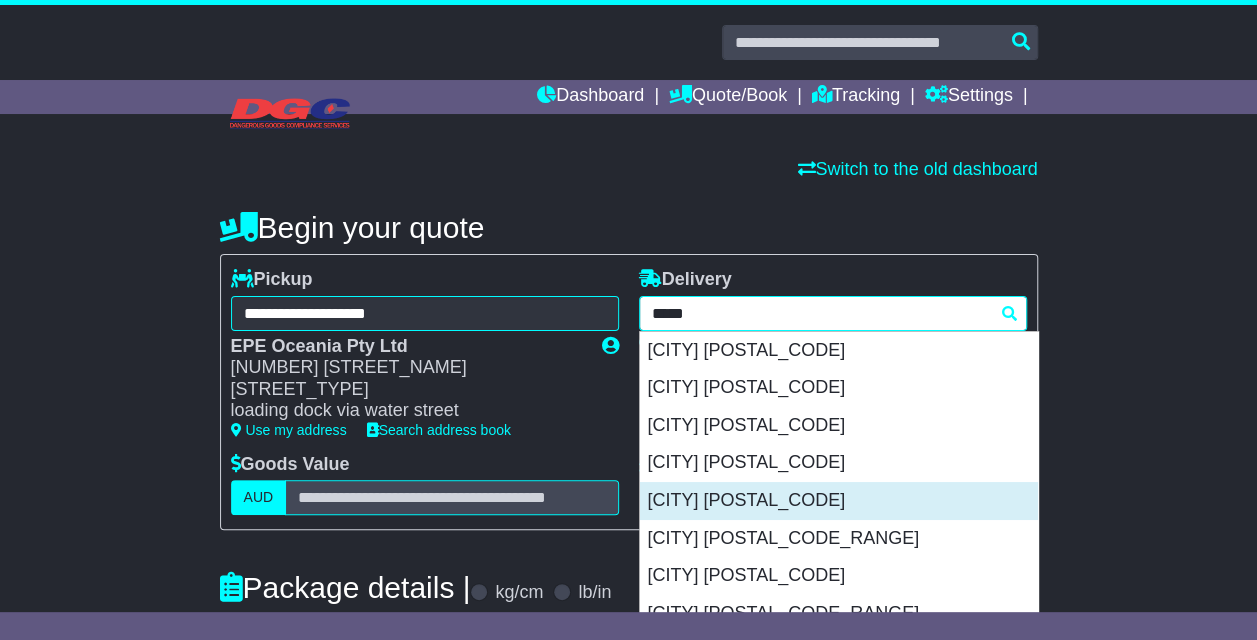 click on "[CITY] [POSTAL_CODE]" at bounding box center [839, 501] 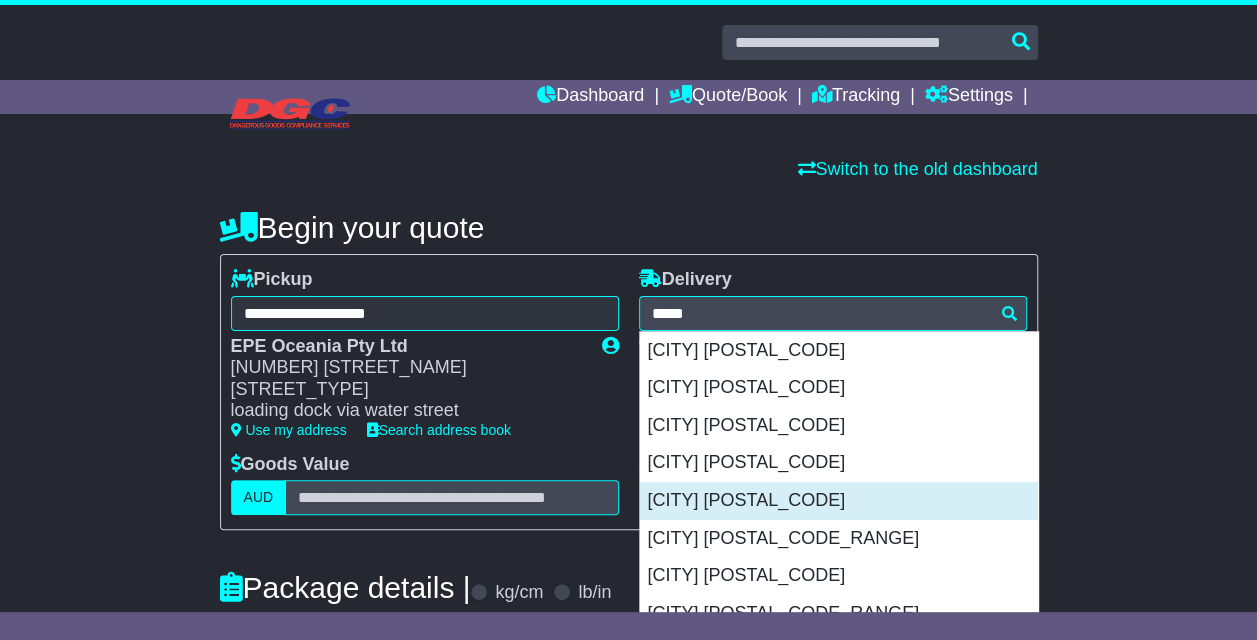 type on "**********" 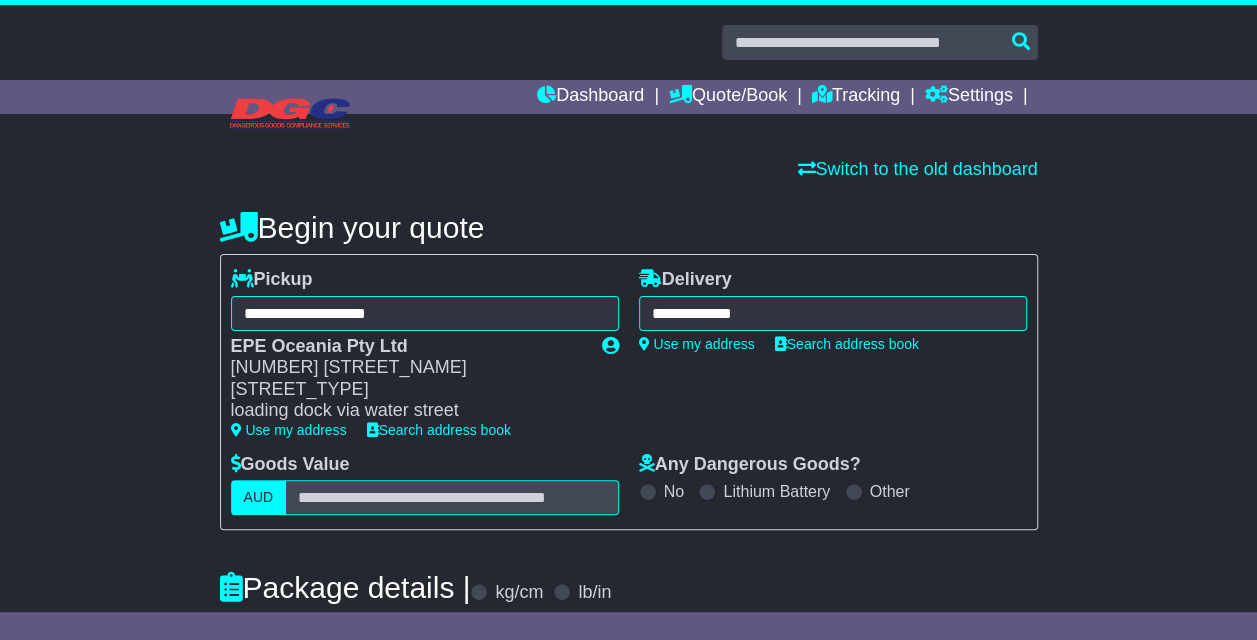 scroll, scrollTop: 287, scrollLeft: 0, axis: vertical 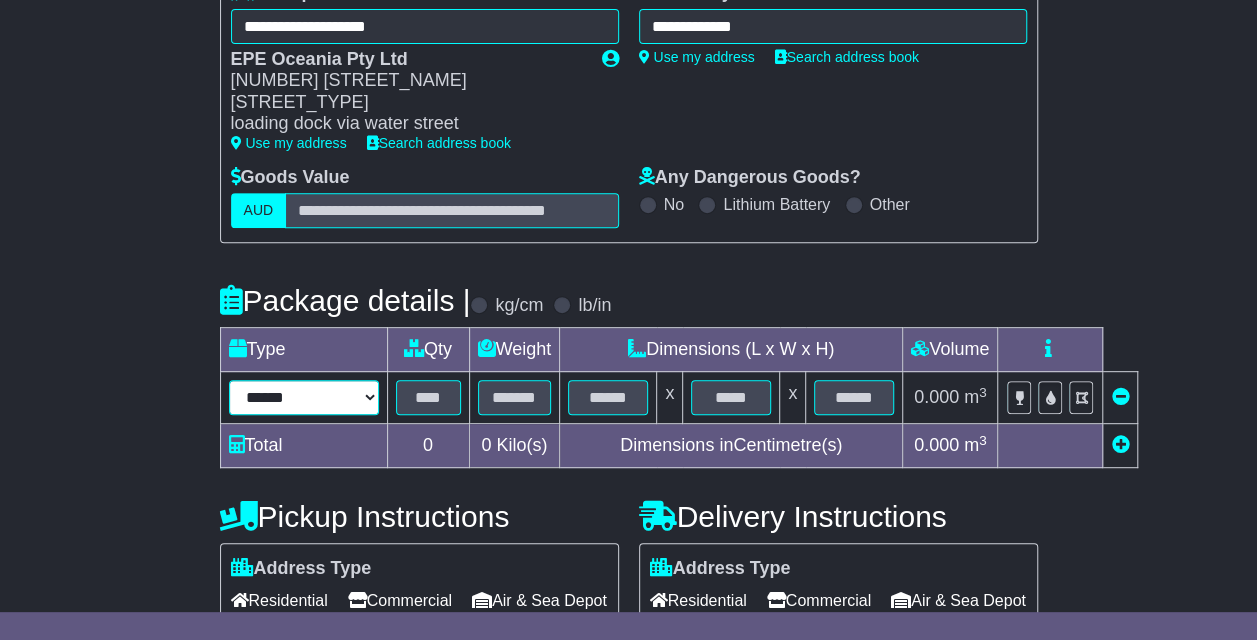 click on "****** ****** *** ******** ***** **** **** ****** *** *******" at bounding box center (304, 397) 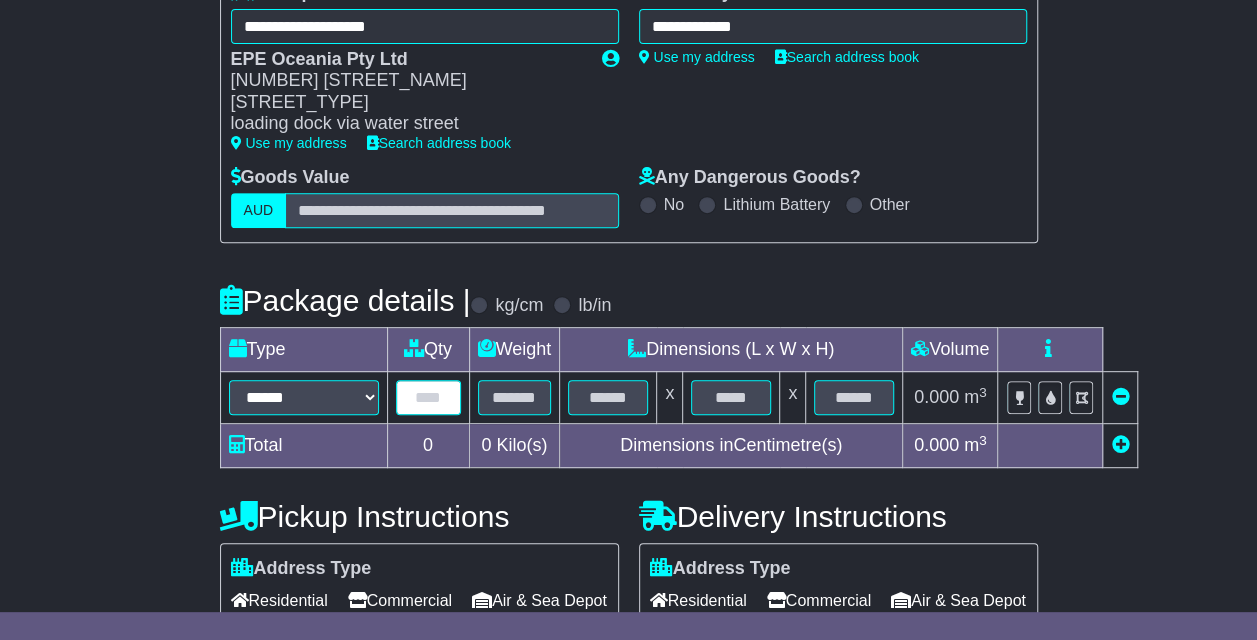 click at bounding box center (428, 397) 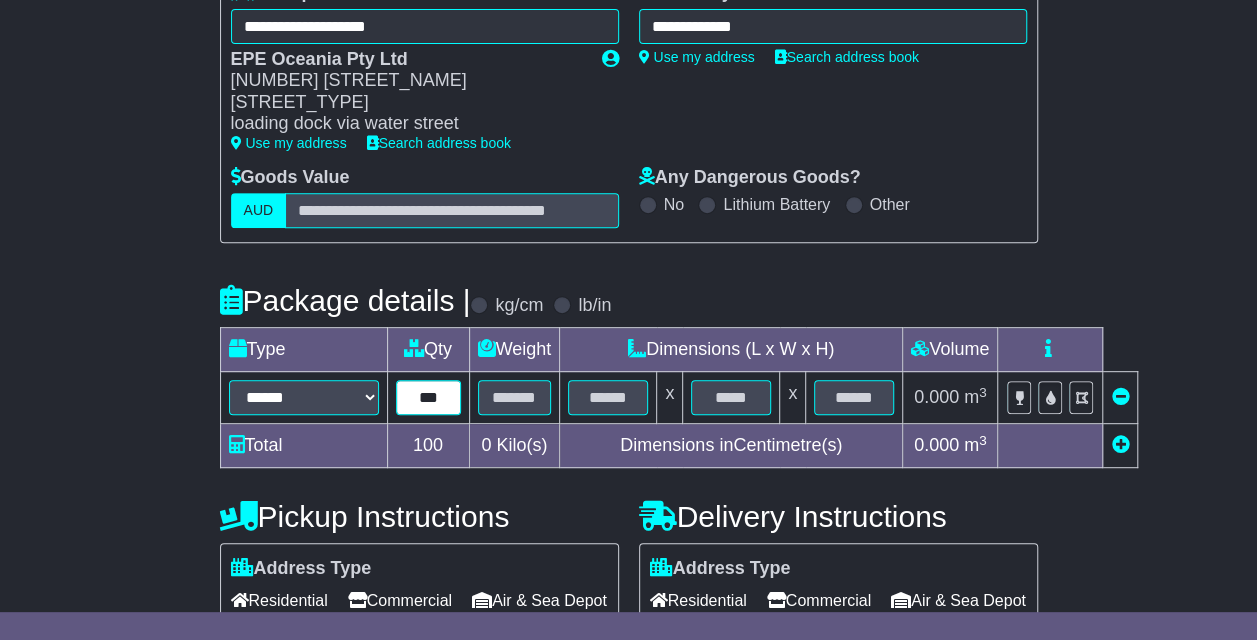 click on "***" at bounding box center (428, 397) 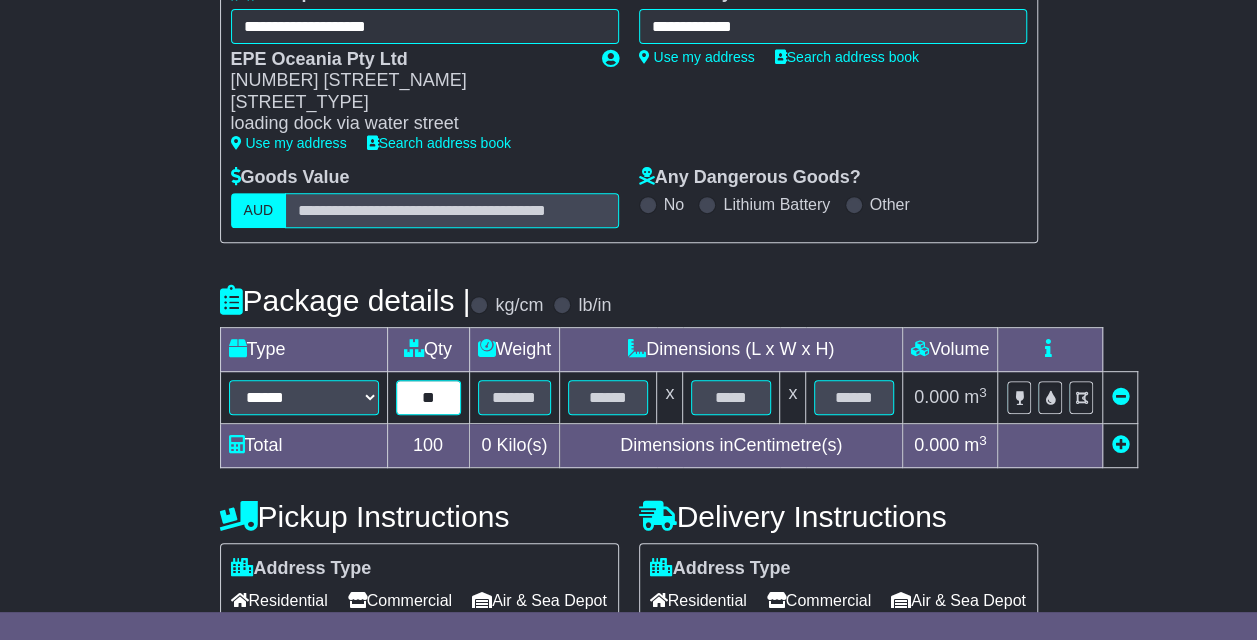 type on "*" 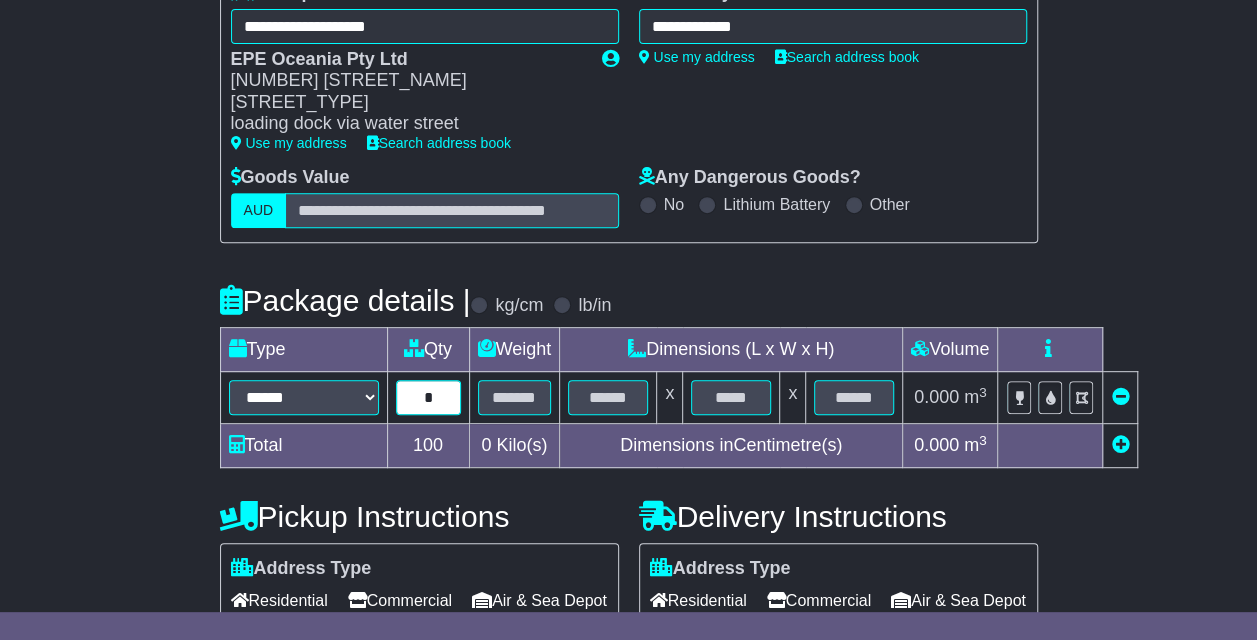 type on "*" 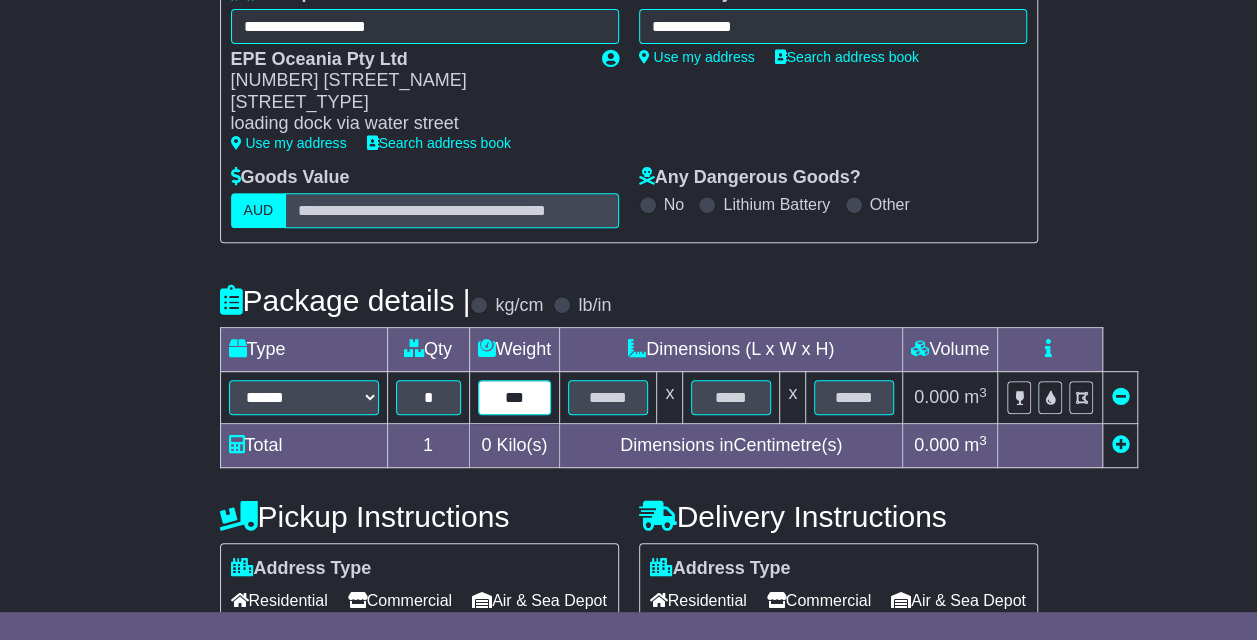 type on "***" 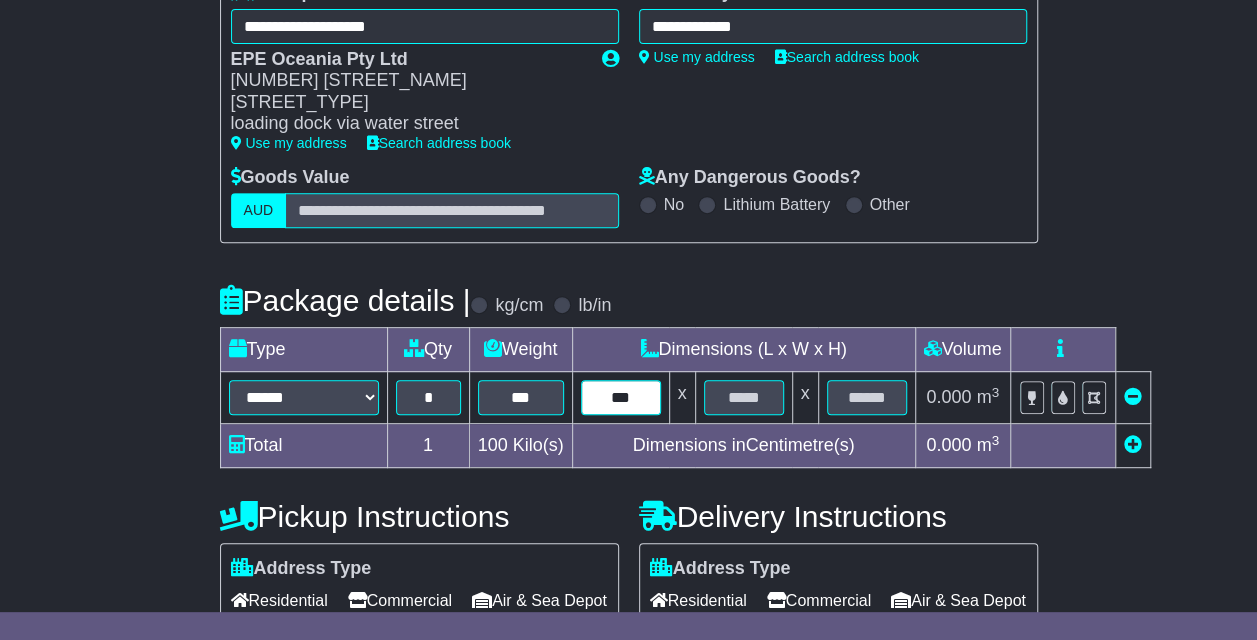 type on "***" 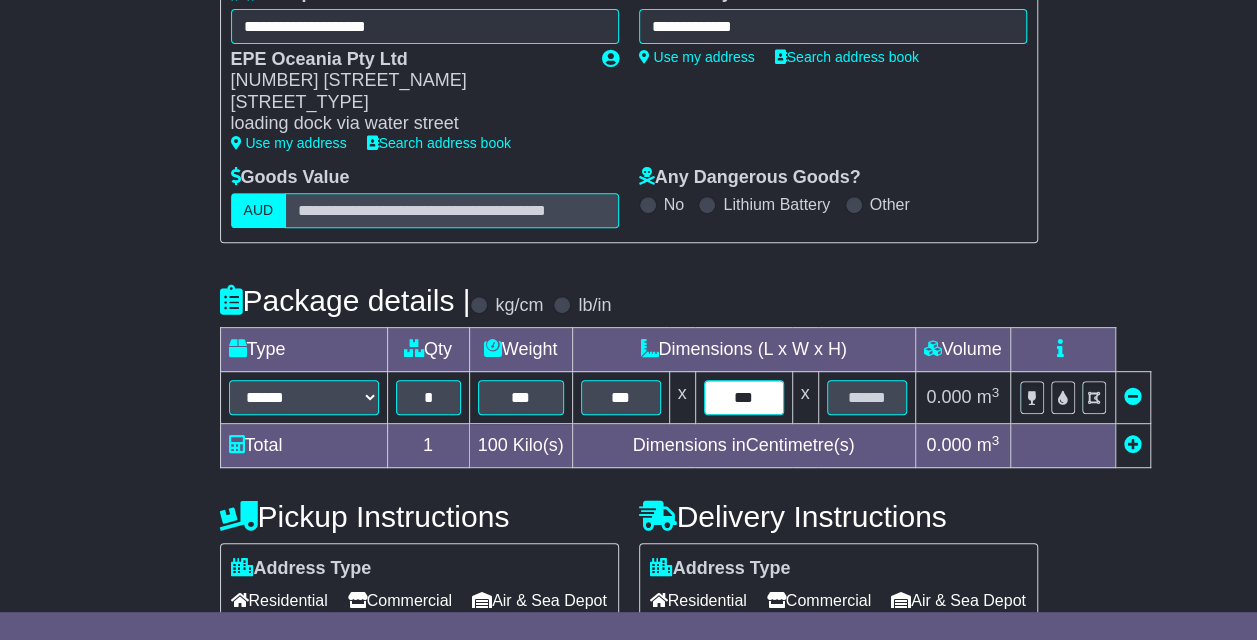 type on "***" 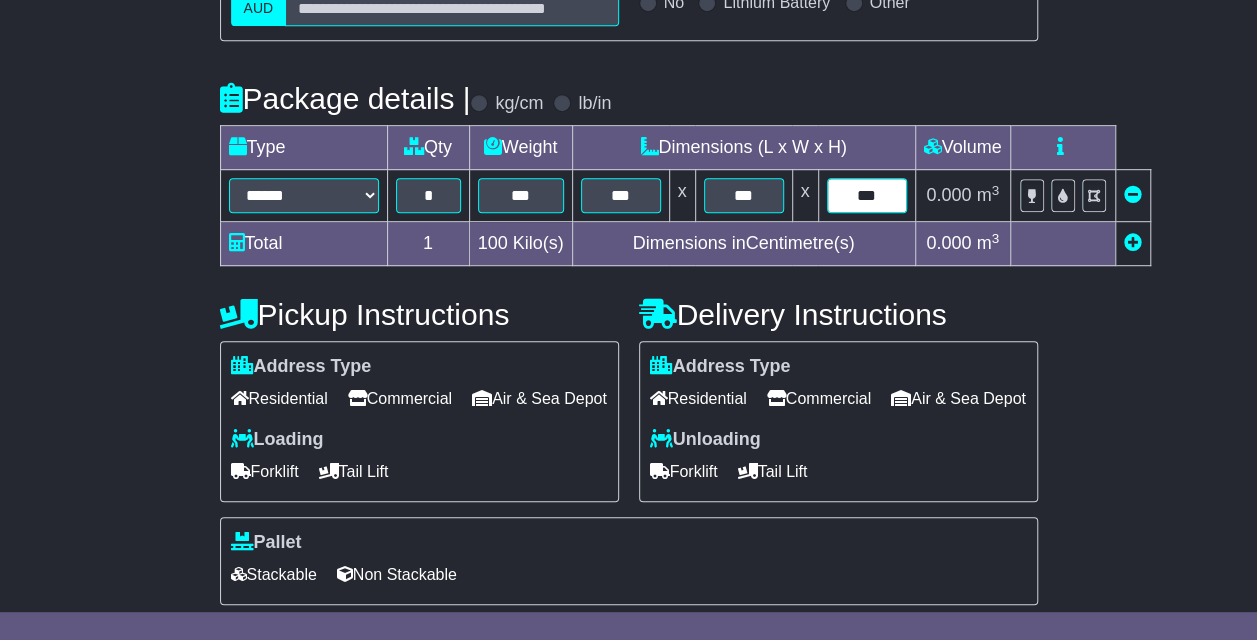 scroll, scrollTop: 495, scrollLeft: 0, axis: vertical 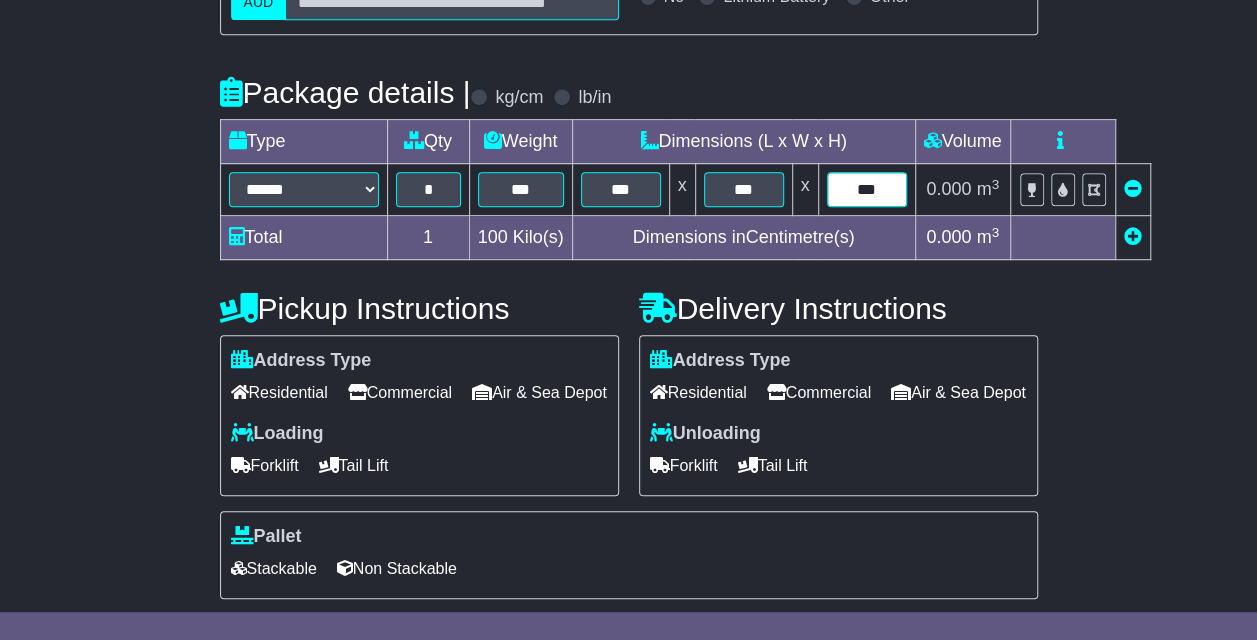 type on "***" 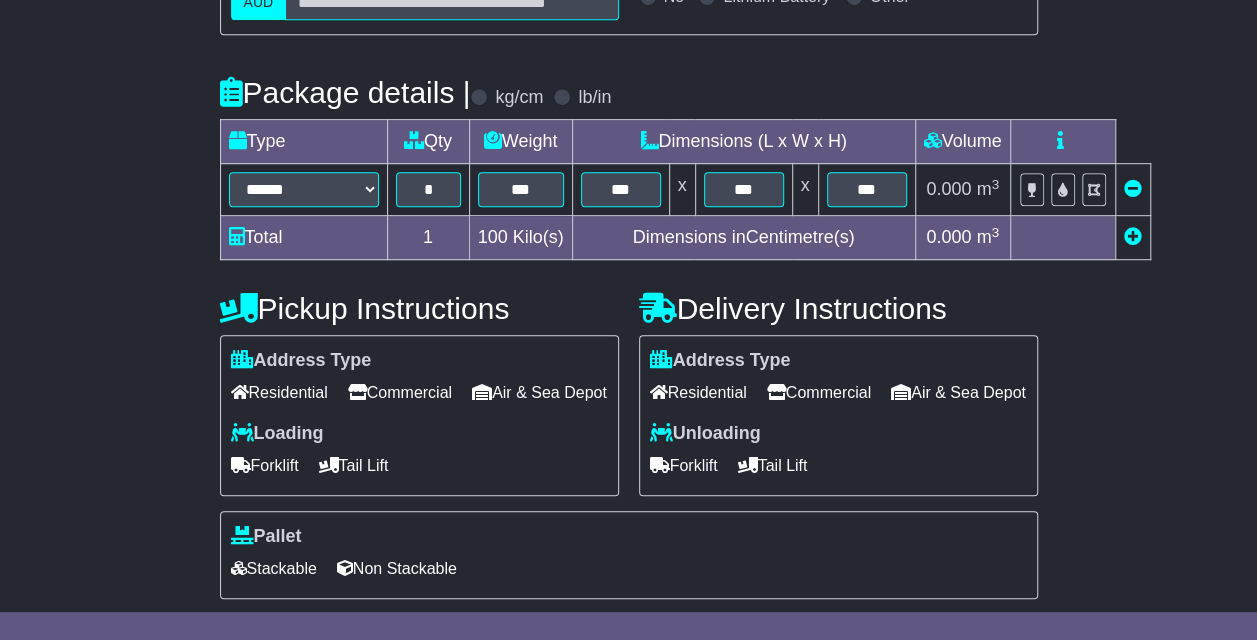 click on "Commercial" at bounding box center [819, 392] 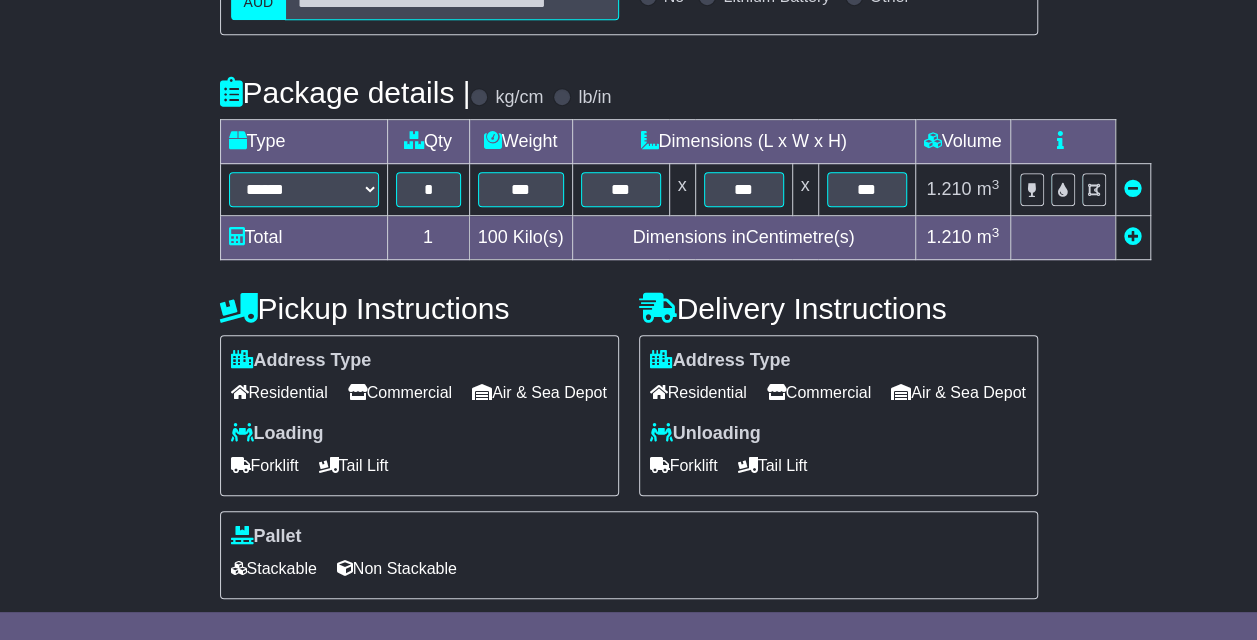 click on "Forklift" at bounding box center [684, 465] 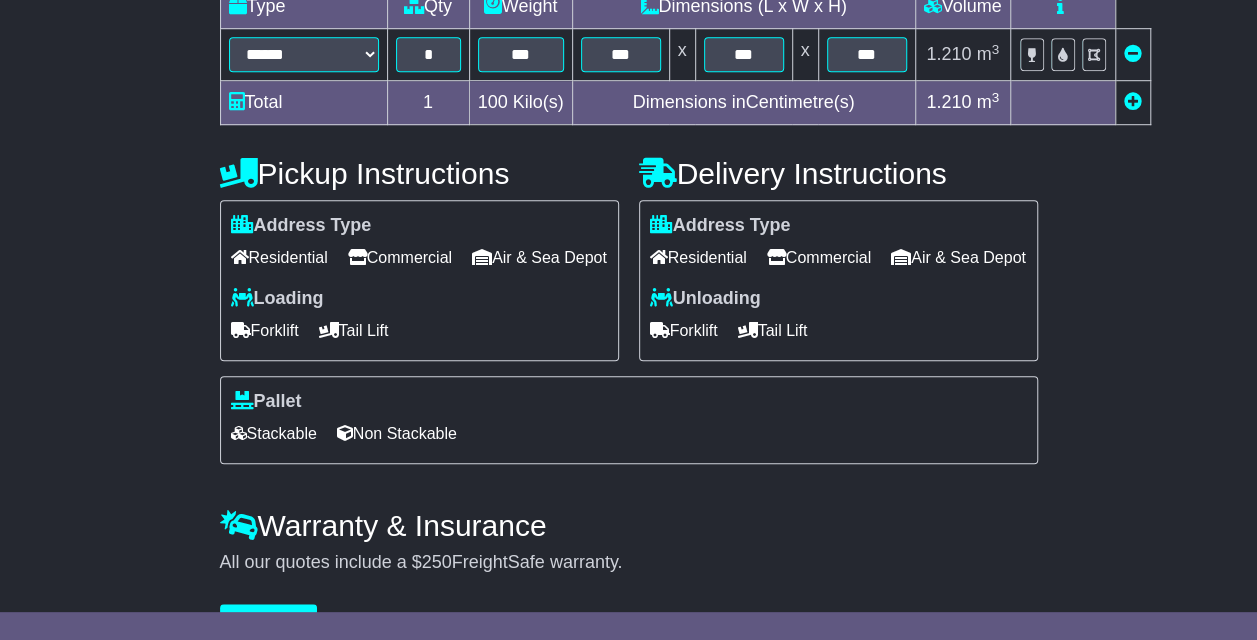 click on "Non Stackable" at bounding box center [397, 433] 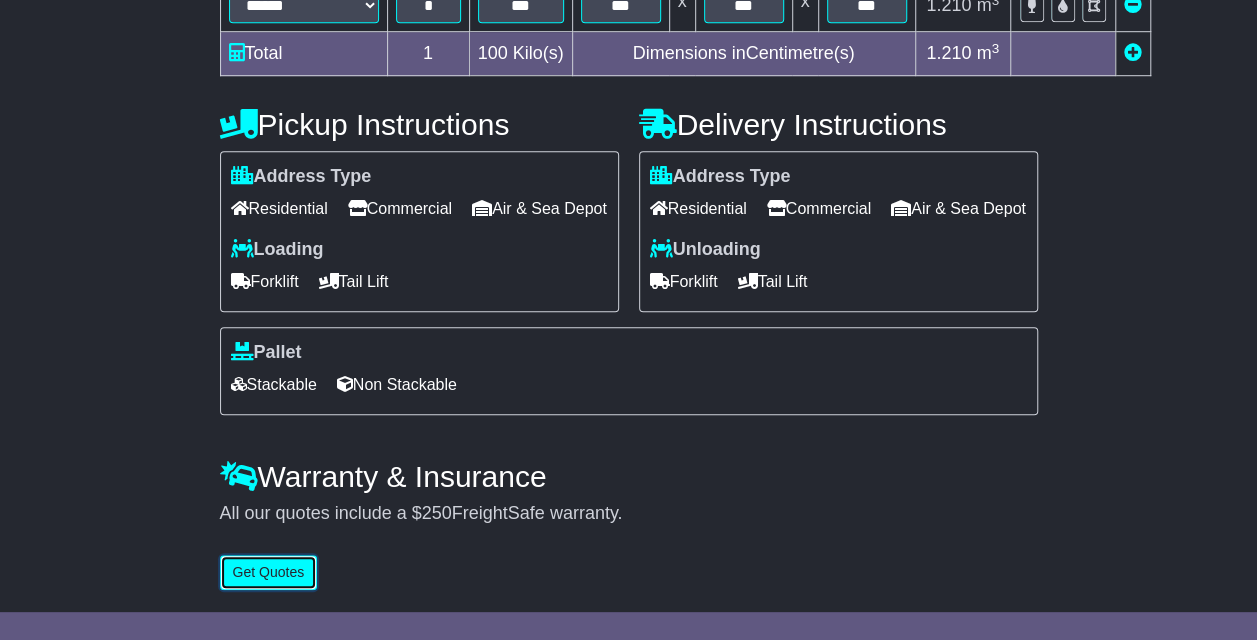 click on "Get Quotes" at bounding box center (269, 572) 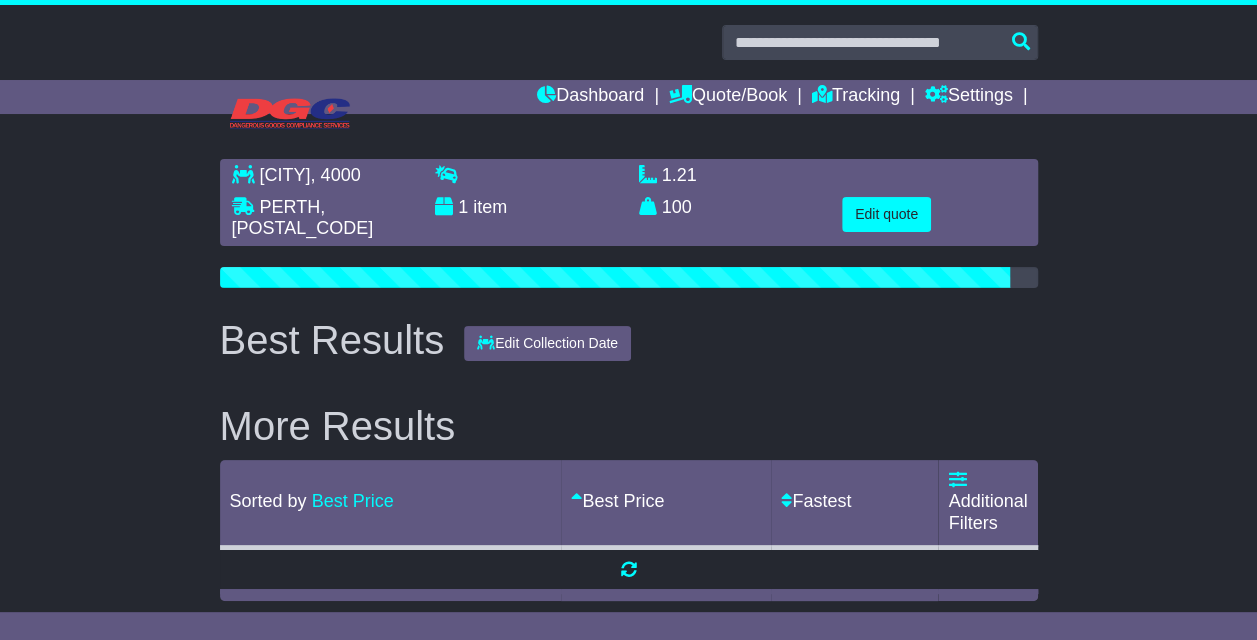 scroll, scrollTop: 1, scrollLeft: 0, axis: vertical 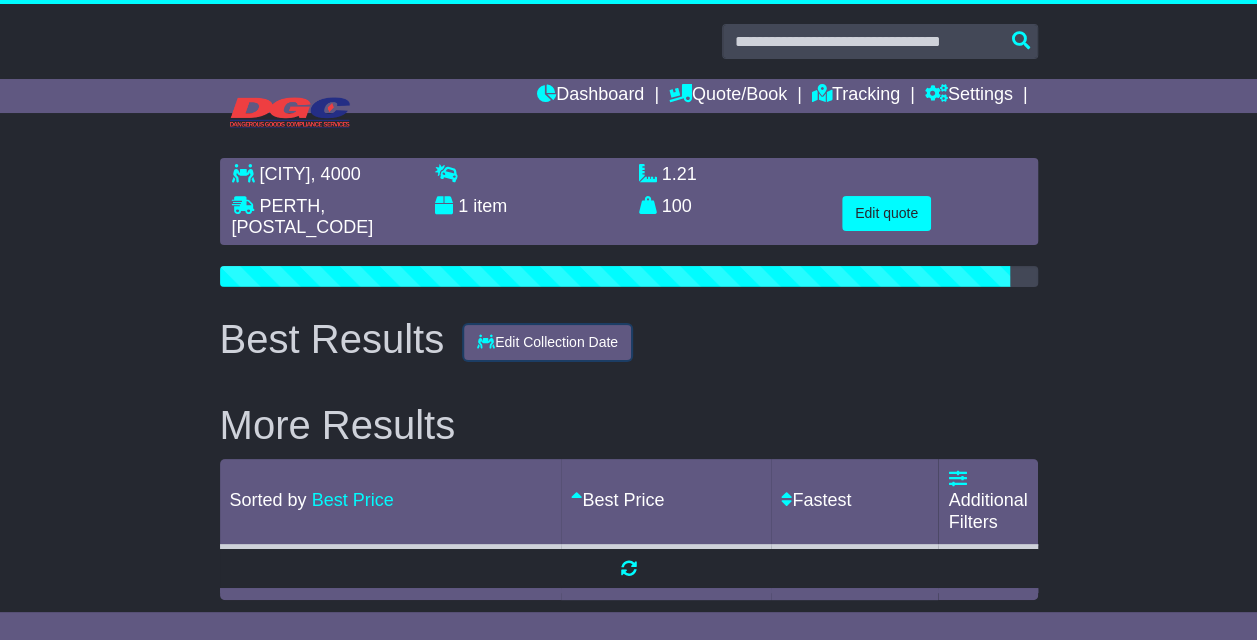 click on "Edit Collection Date" at bounding box center (547, 342) 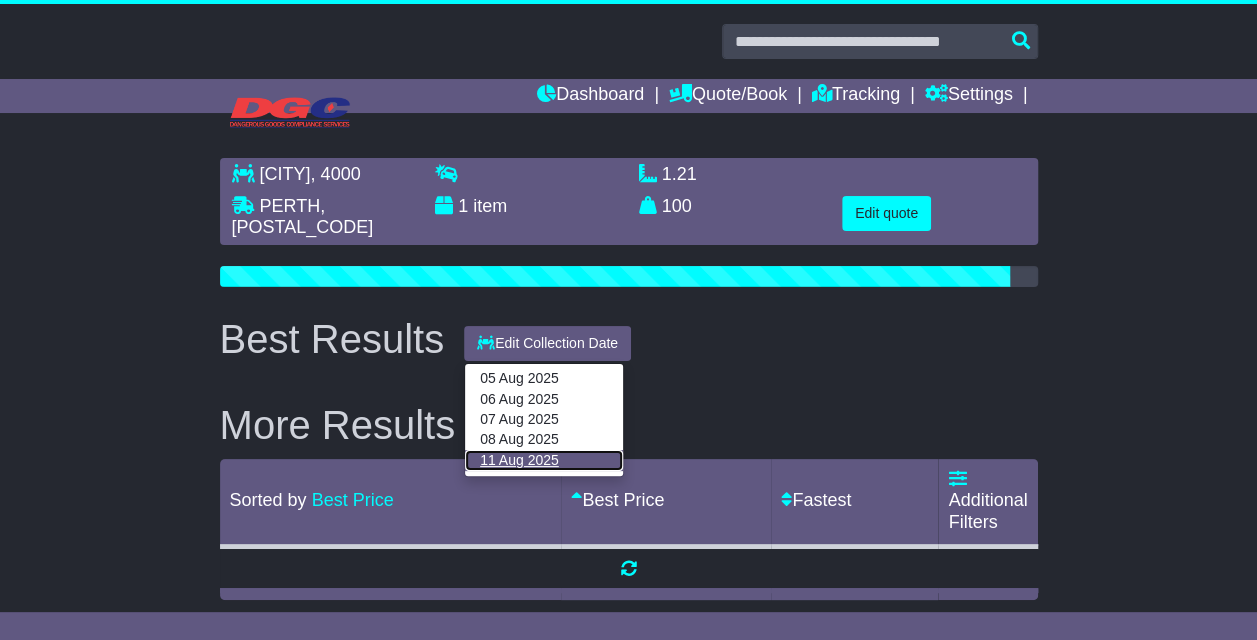 click on "11 Aug 2025" at bounding box center (544, 460) 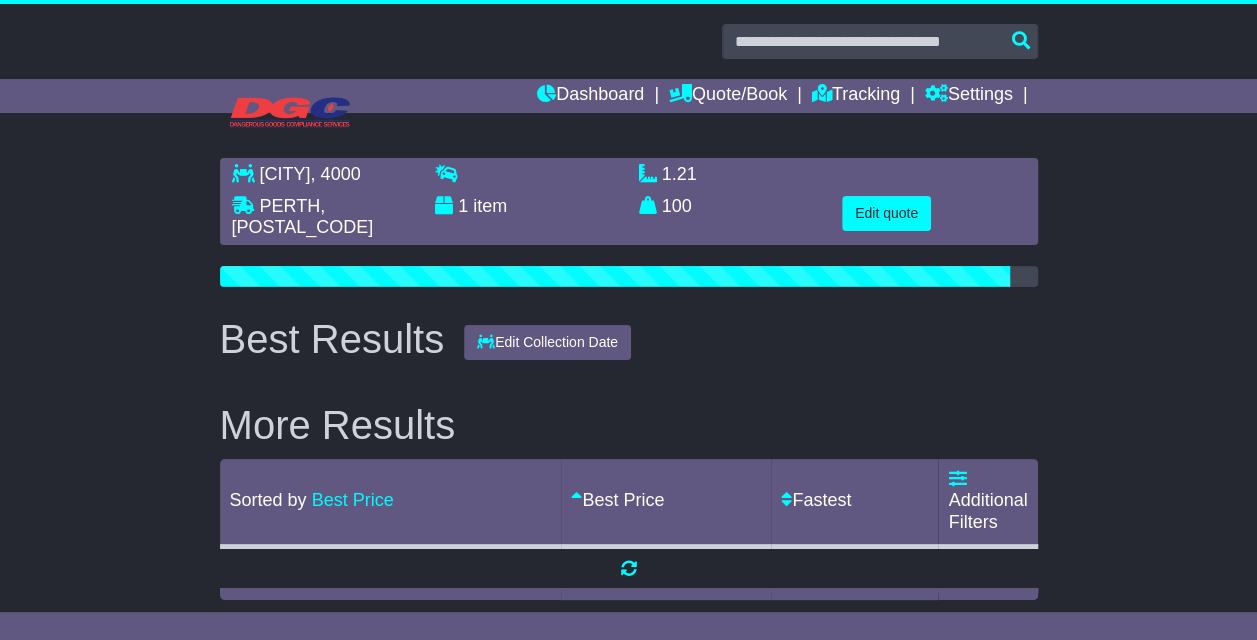 scroll, scrollTop: 0, scrollLeft: 0, axis: both 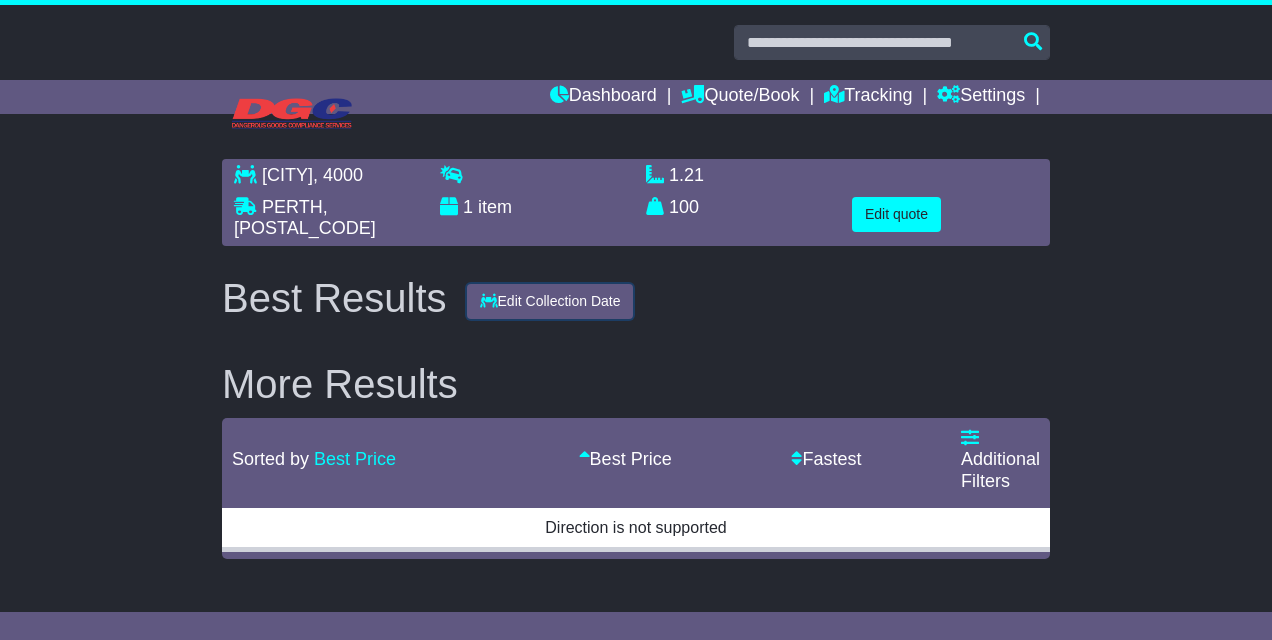 click on "Edit Collection Date" at bounding box center [550, 301] 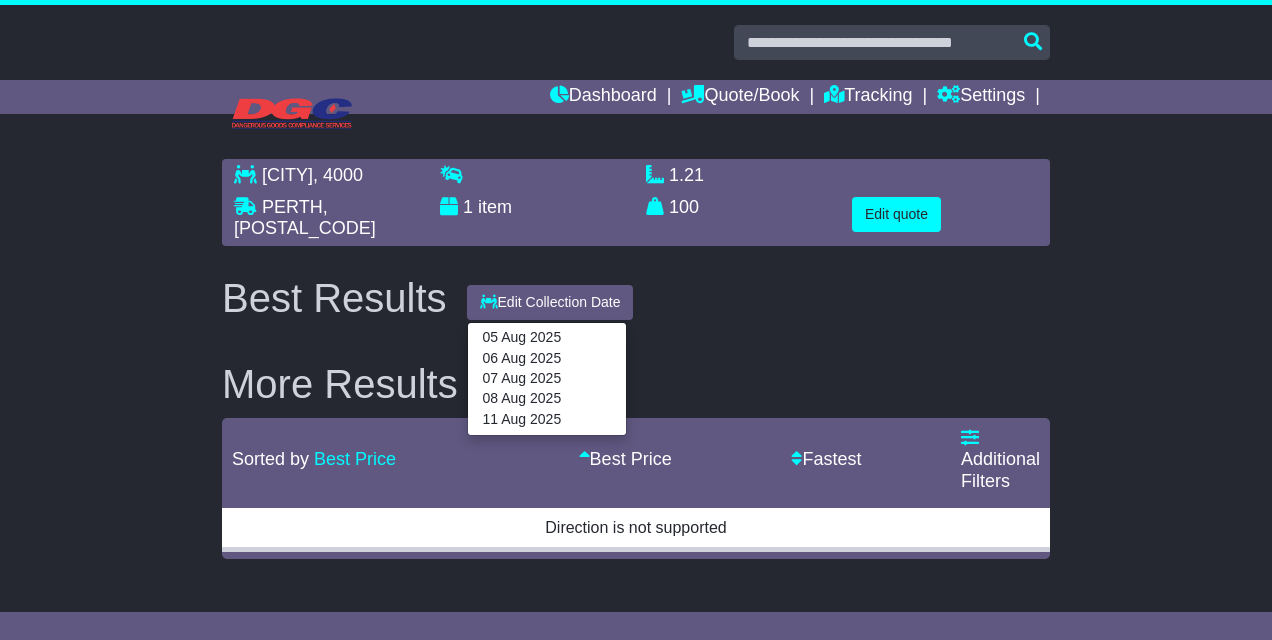 click on "[DATE]" at bounding box center [636, 417] 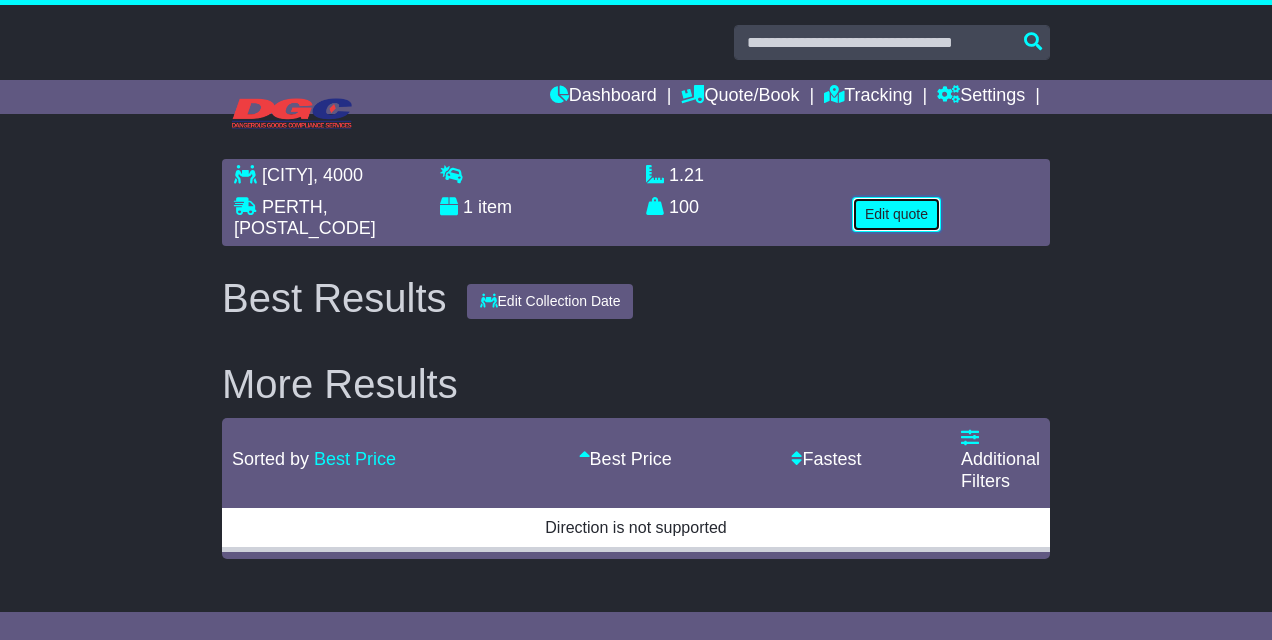 click on "Edit quote" at bounding box center (896, 214) 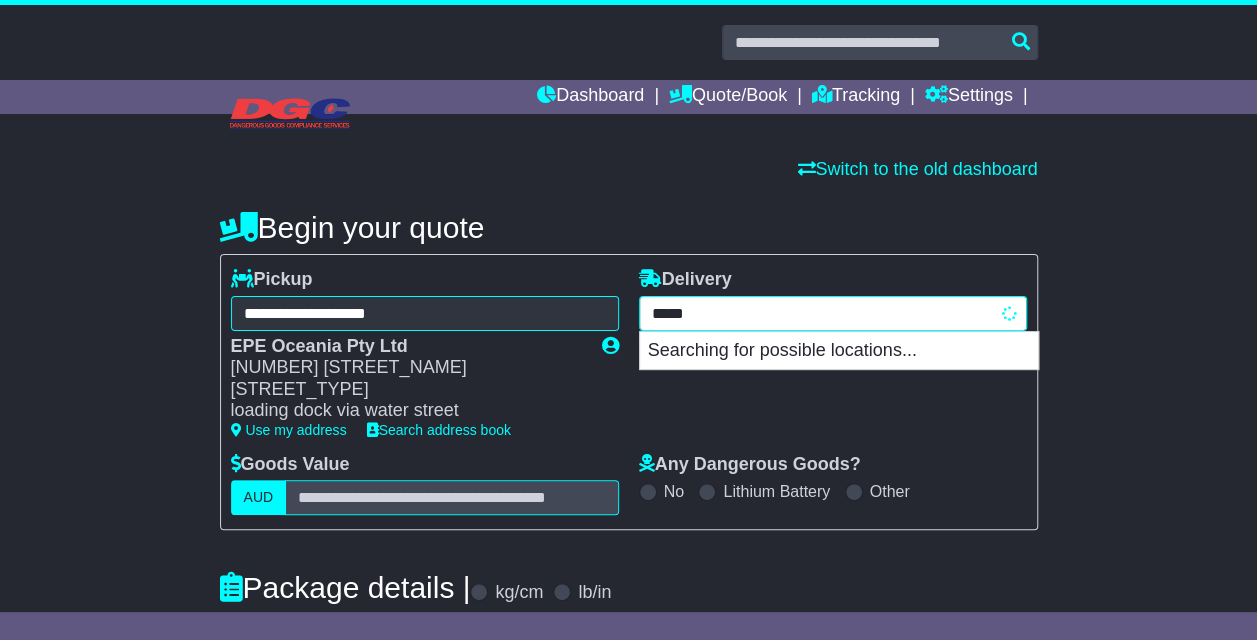 click on "[CITY]" at bounding box center (833, 313) 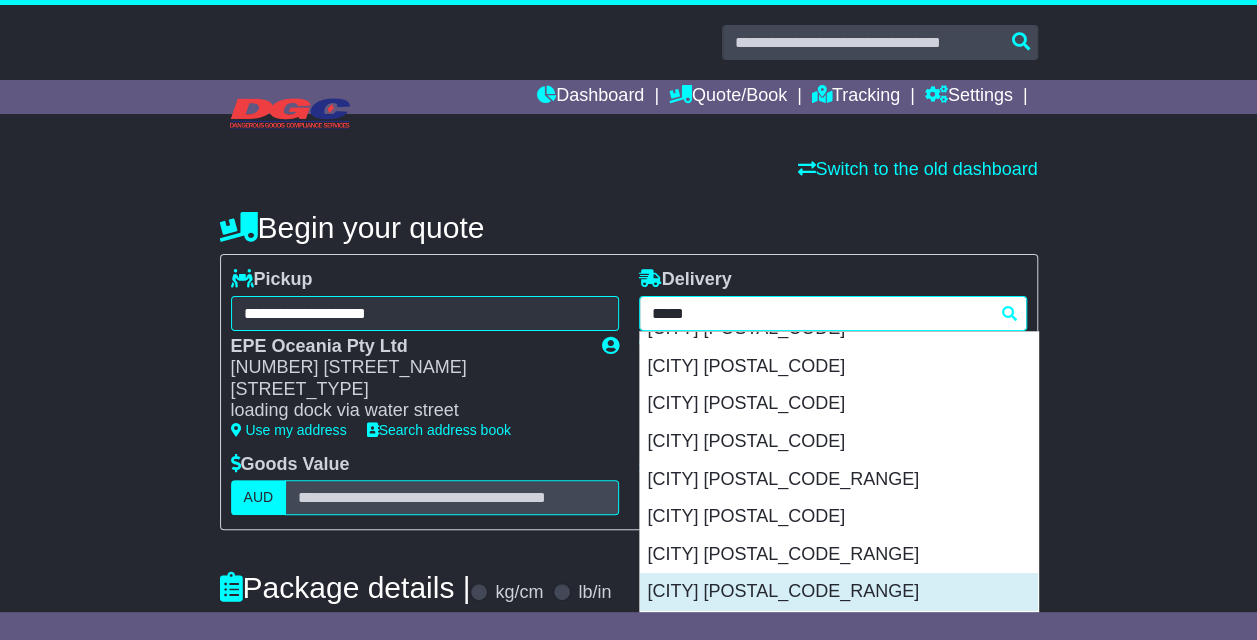 scroll, scrollTop: 0, scrollLeft: 0, axis: both 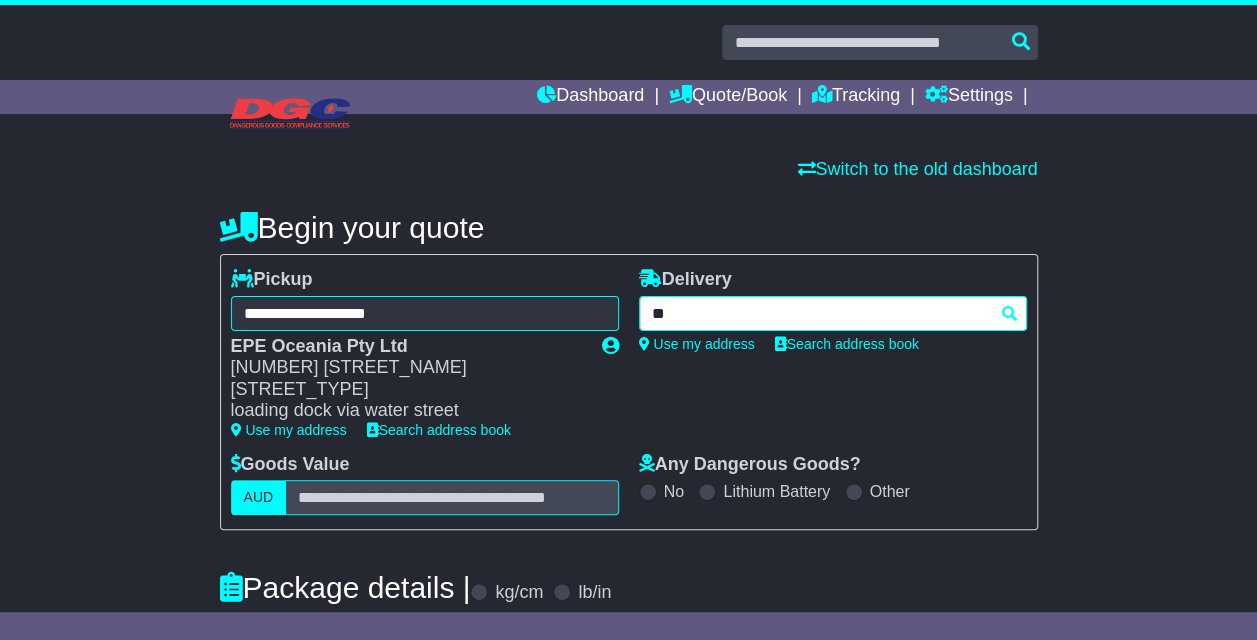 type on "*" 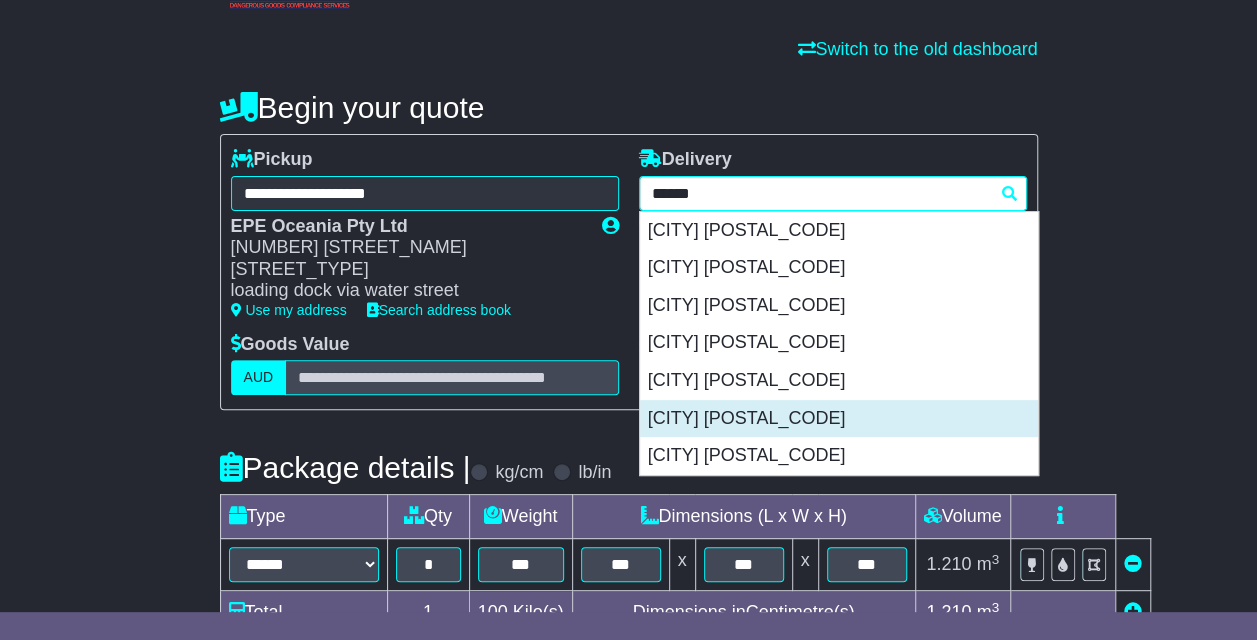 scroll, scrollTop: 121, scrollLeft: 0, axis: vertical 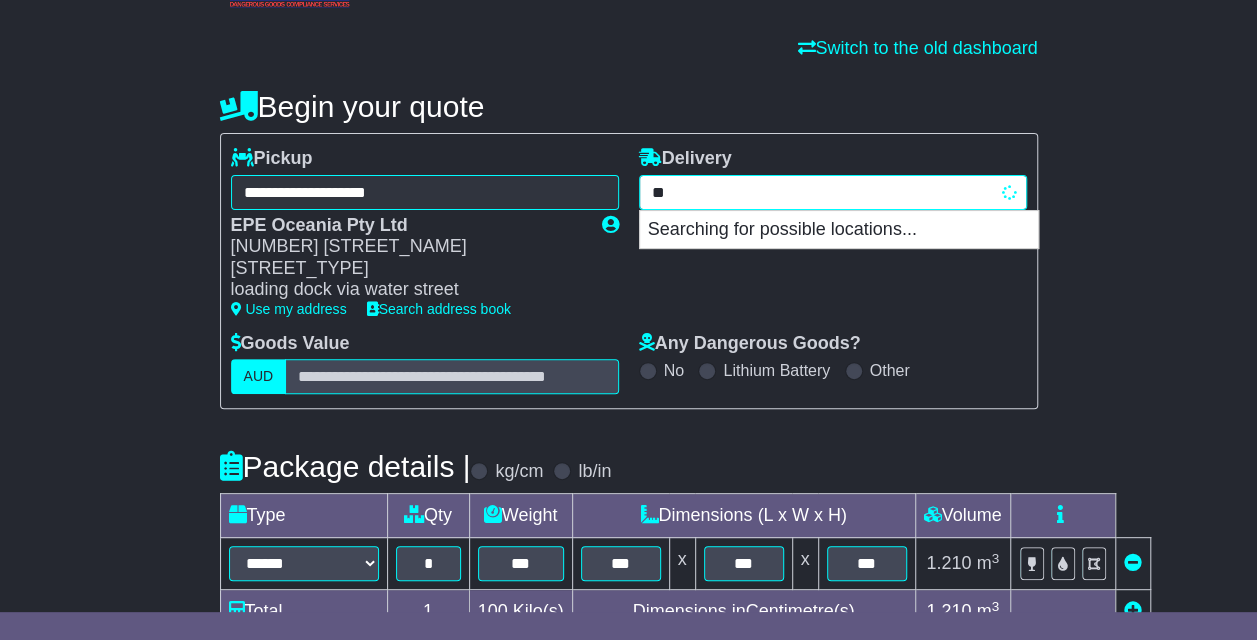 type on "*" 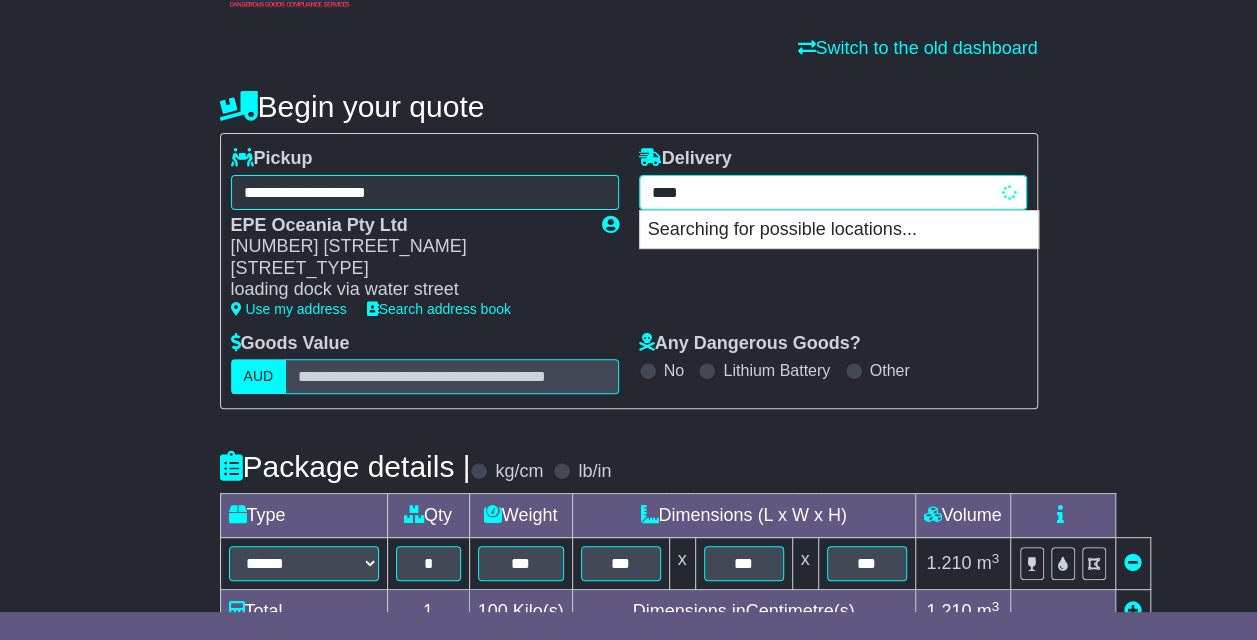 type on "*****" 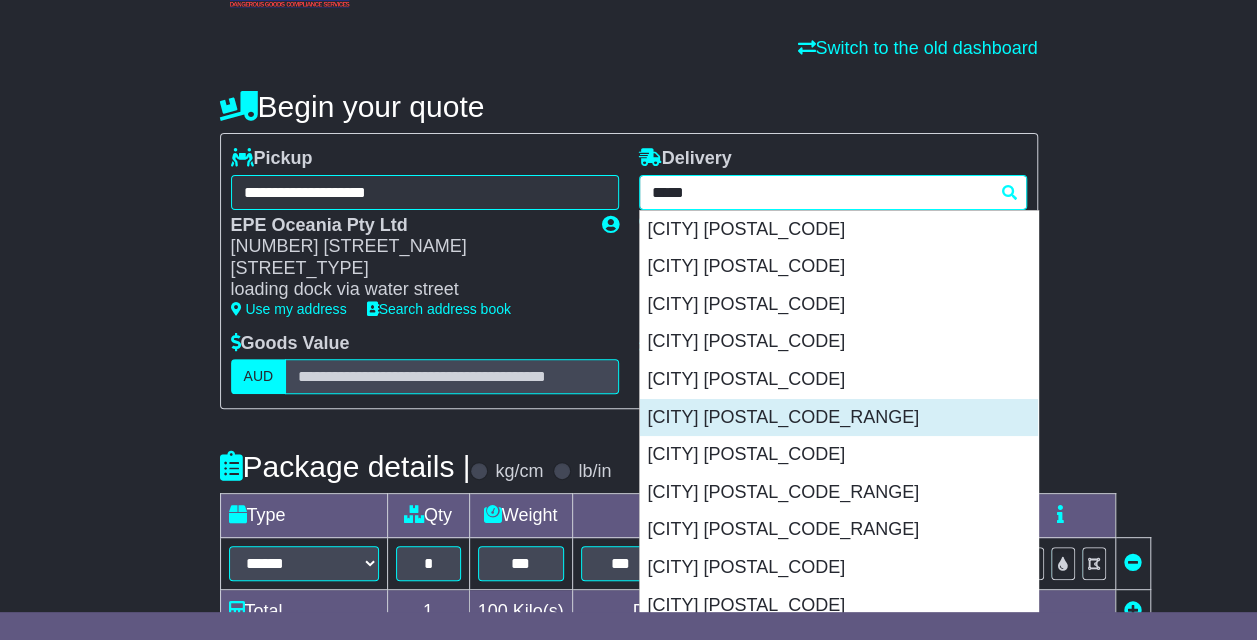 scroll, scrollTop: 75, scrollLeft: 0, axis: vertical 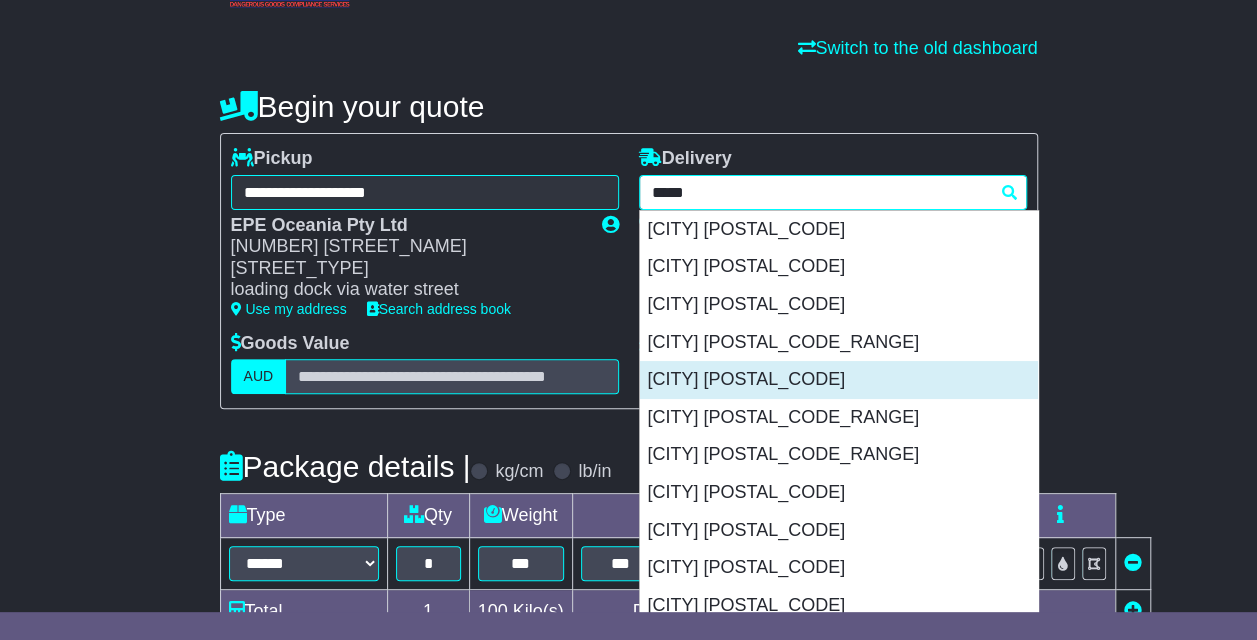 click on "[CITY] [POSTAL_CODE]" at bounding box center [839, 380] 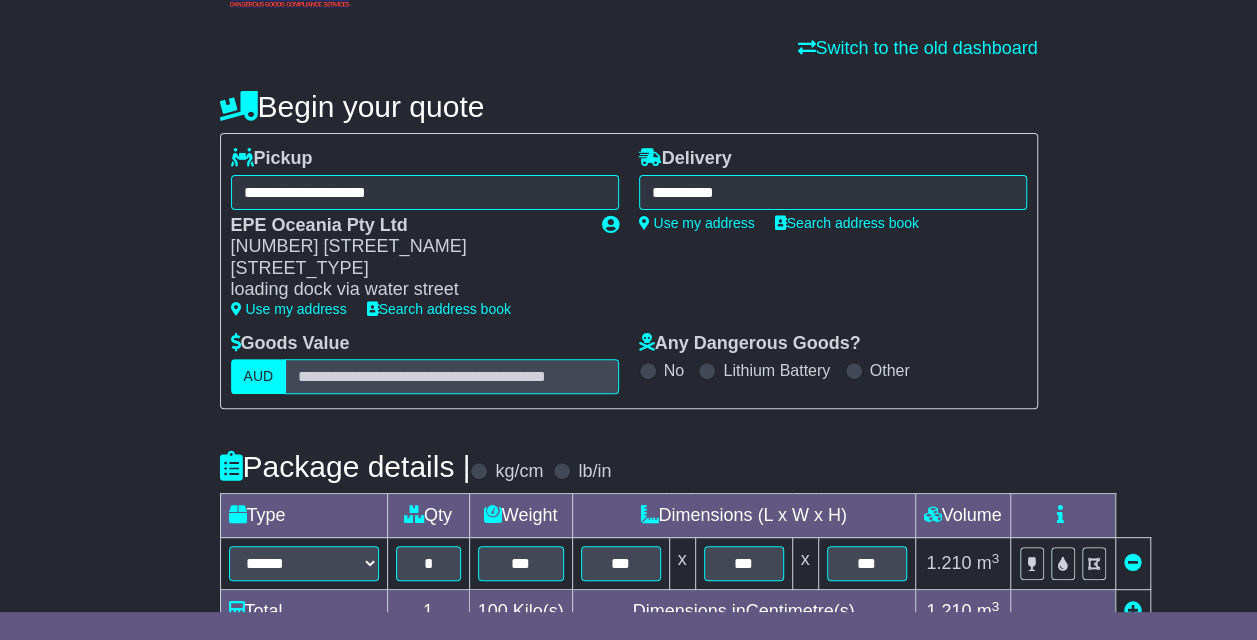 type on "**********" 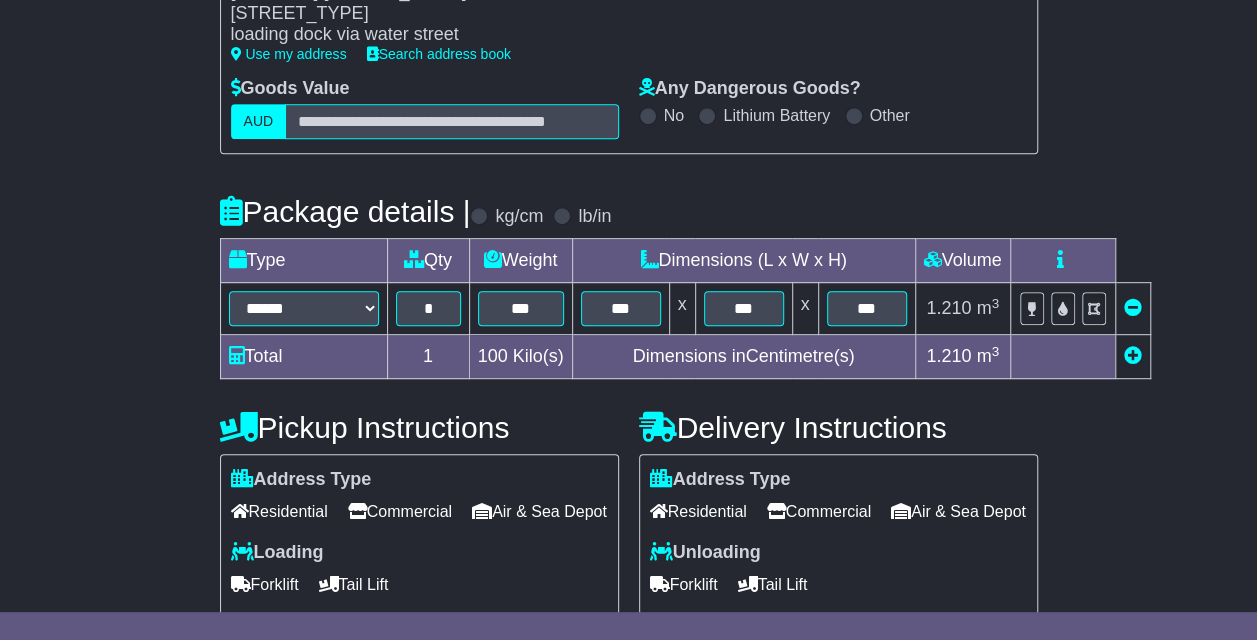 scroll, scrollTop: 464, scrollLeft: 0, axis: vertical 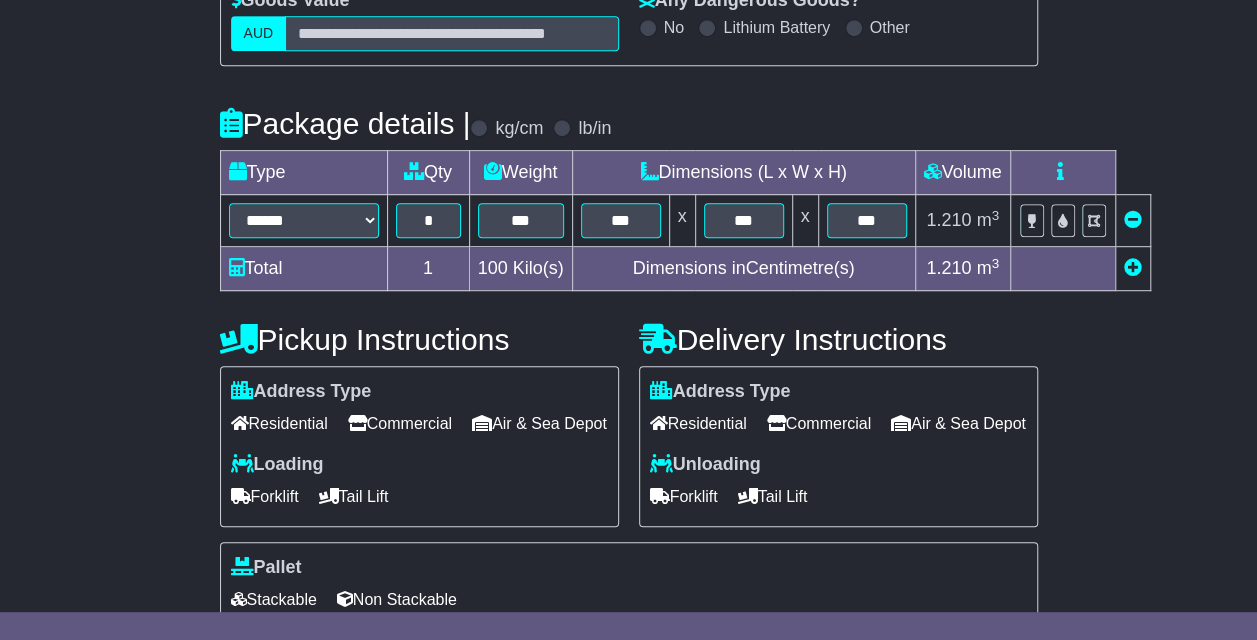 click on "Tail Lift" at bounding box center [773, 496] 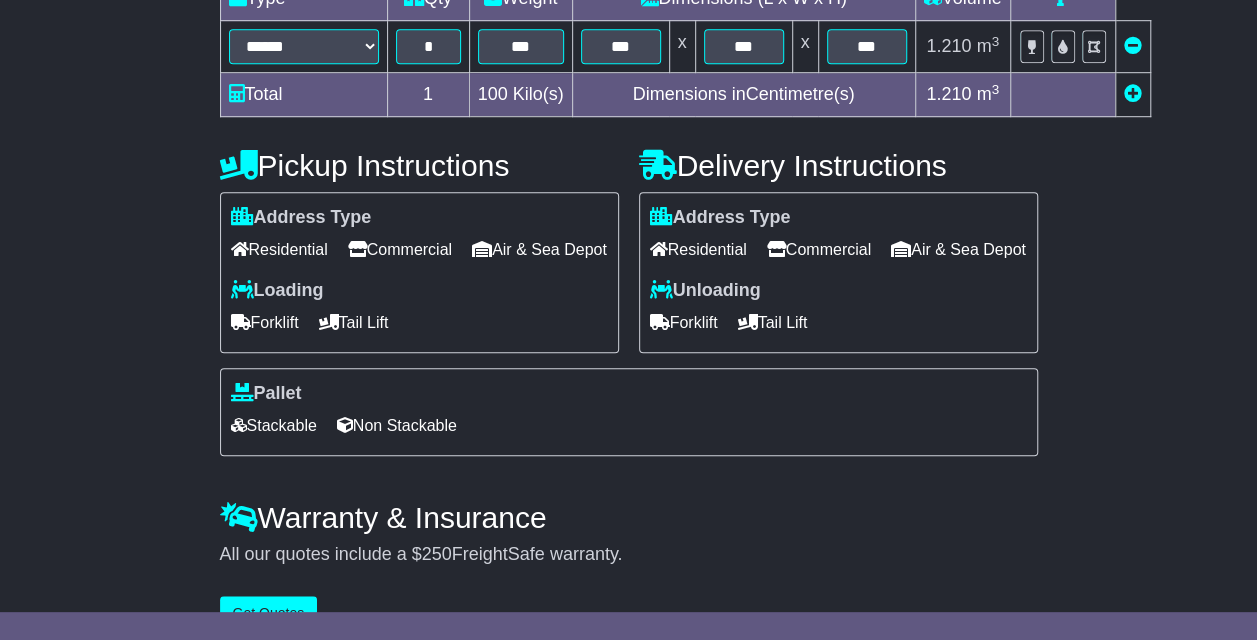 scroll, scrollTop: 688, scrollLeft: 0, axis: vertical 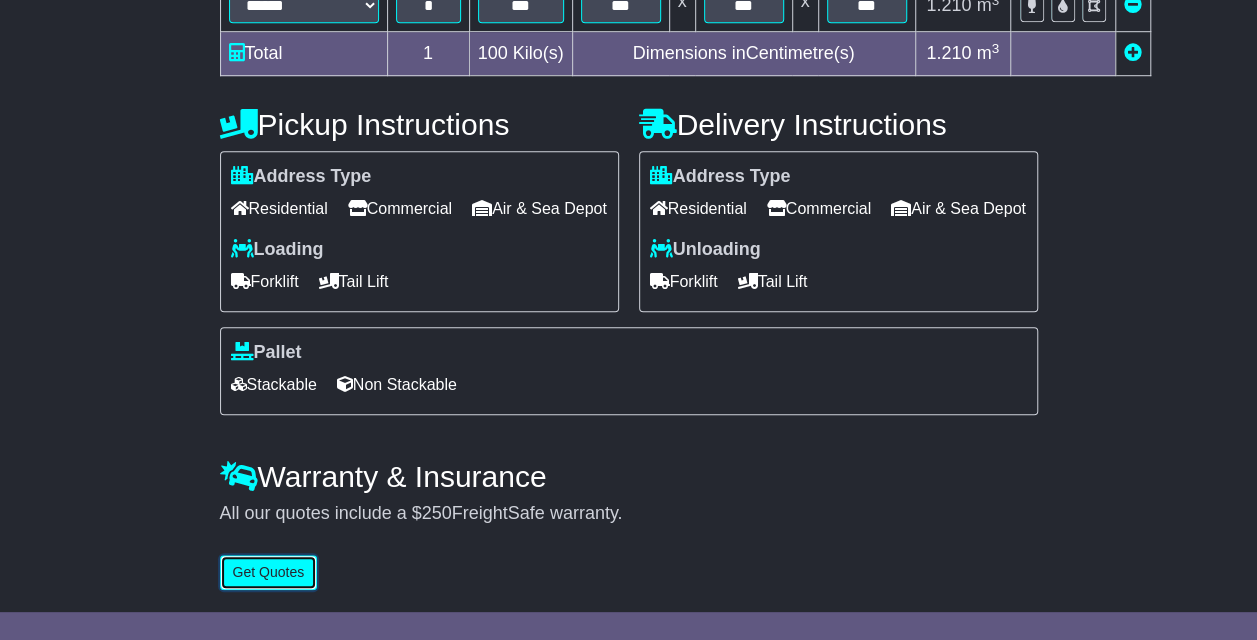 click on "Get Quotes" at bounding box center [269, 572] 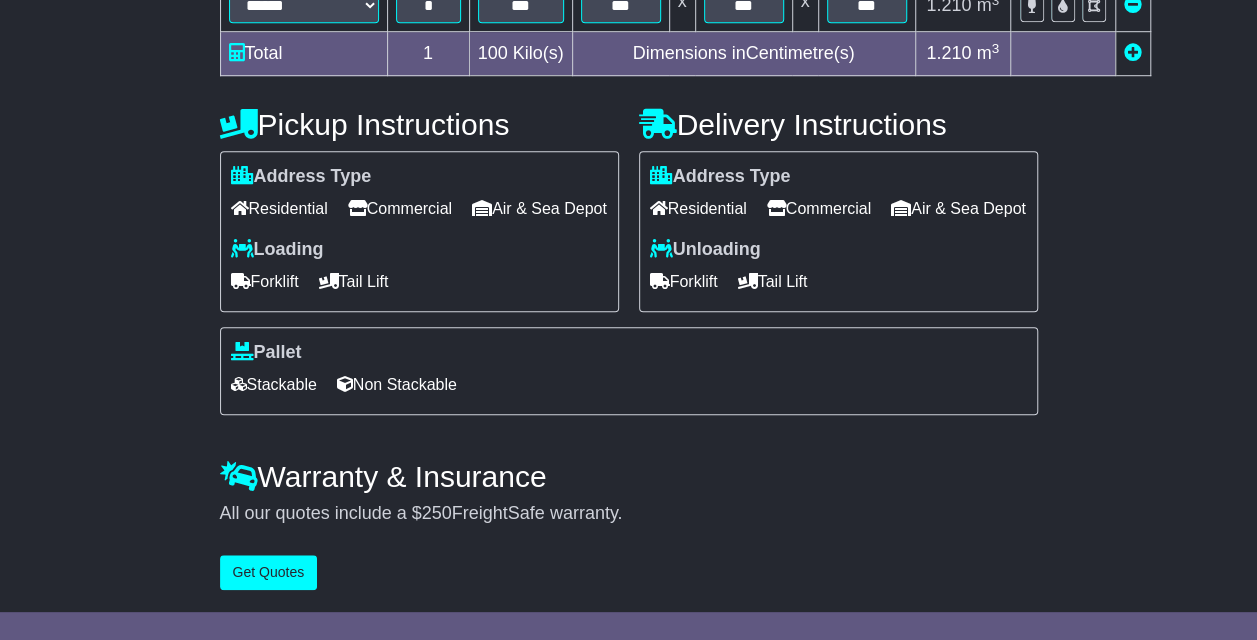 scroll, scrollTop: 1, scrollLeft: 0, axis: vertical 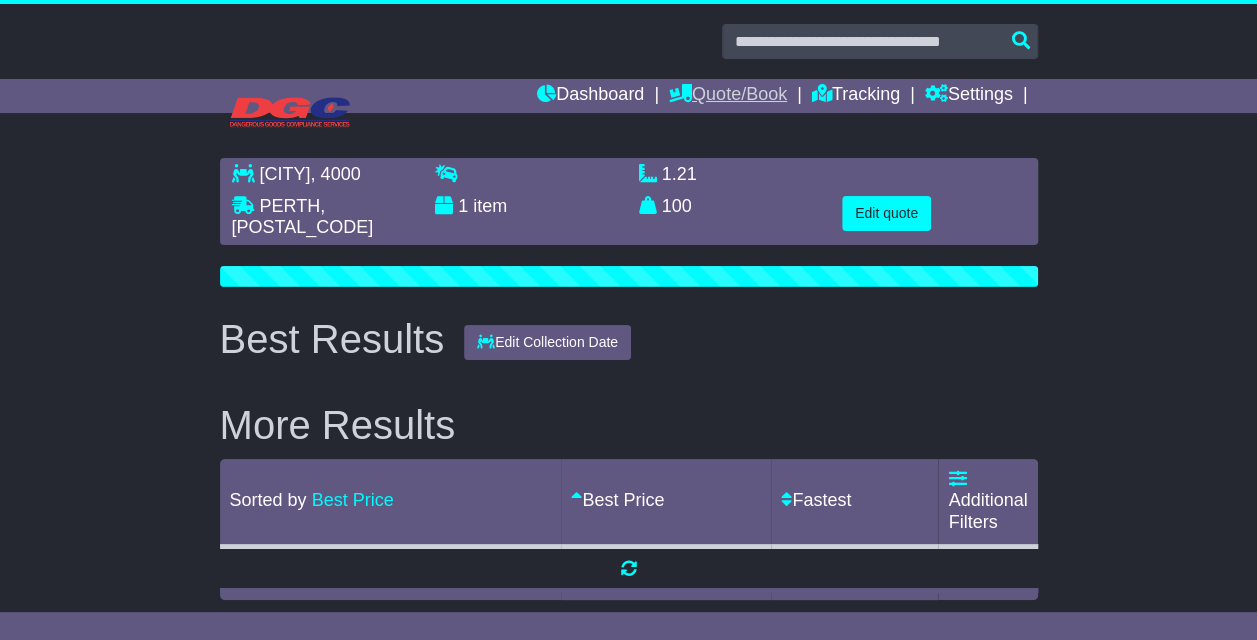 click on "Quote/Book" at bounding box center [728, 96] 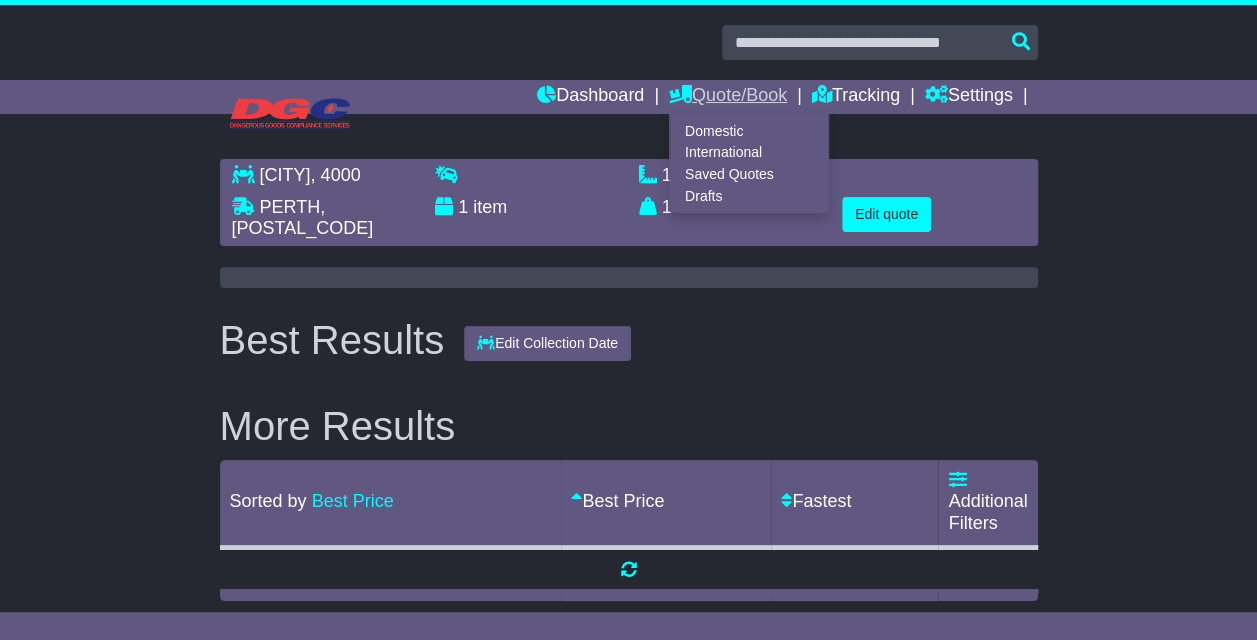 scroll, scrollTop: 0, scrollLeft: 0, axis: both 